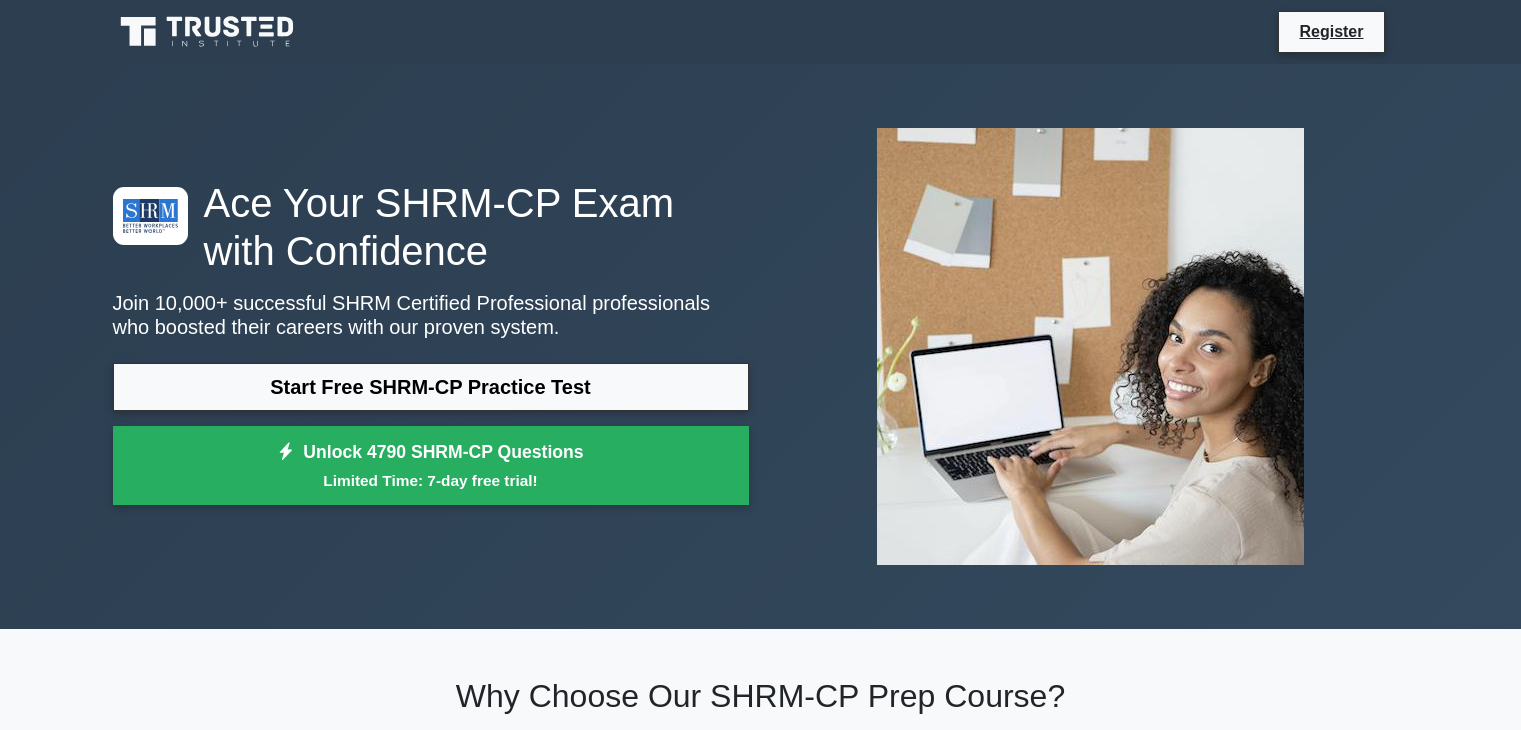 scroll, scrollTop: 0, scrollLeft: 0, axis: both 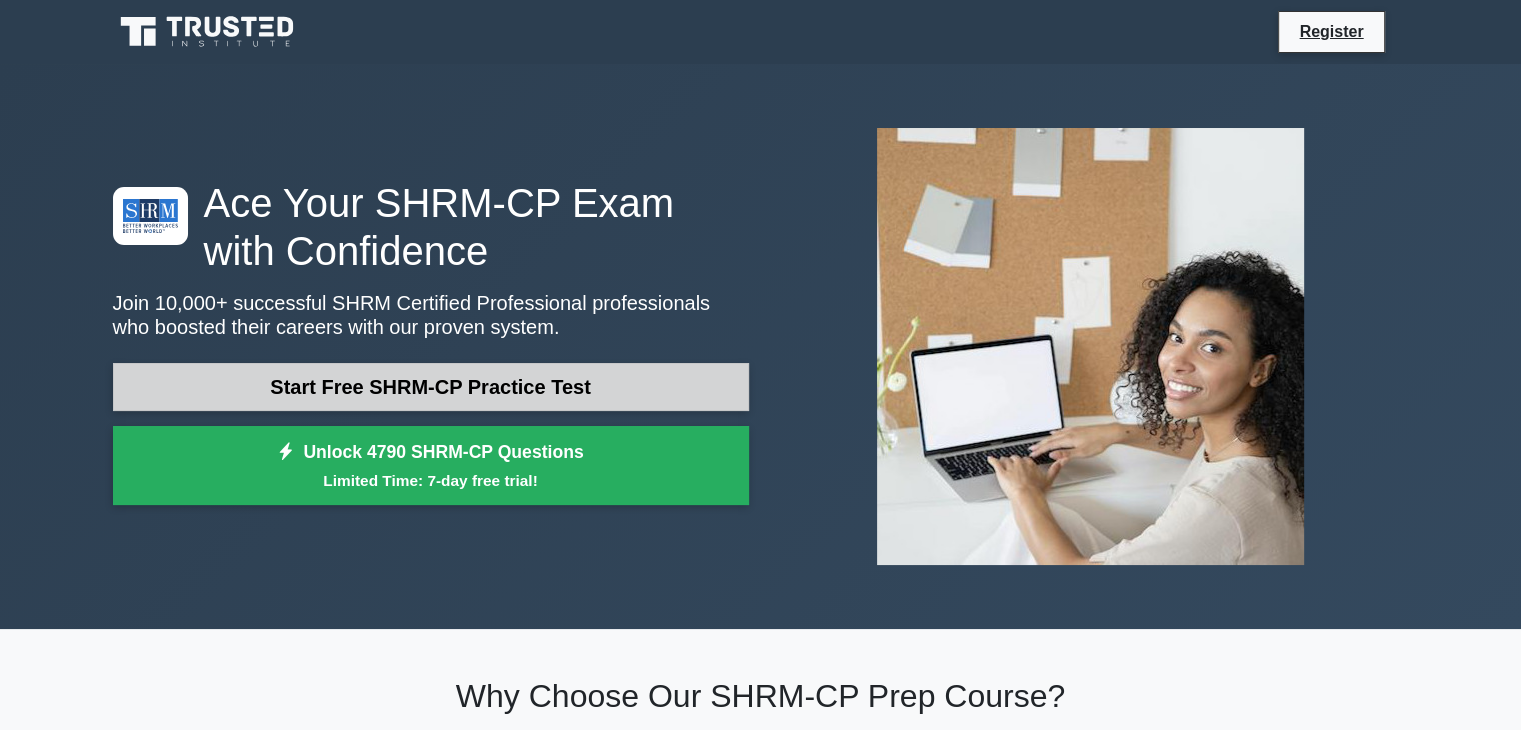 click on "Start Free SHRM-CP Practice Test" at bounding box center (431, 387) 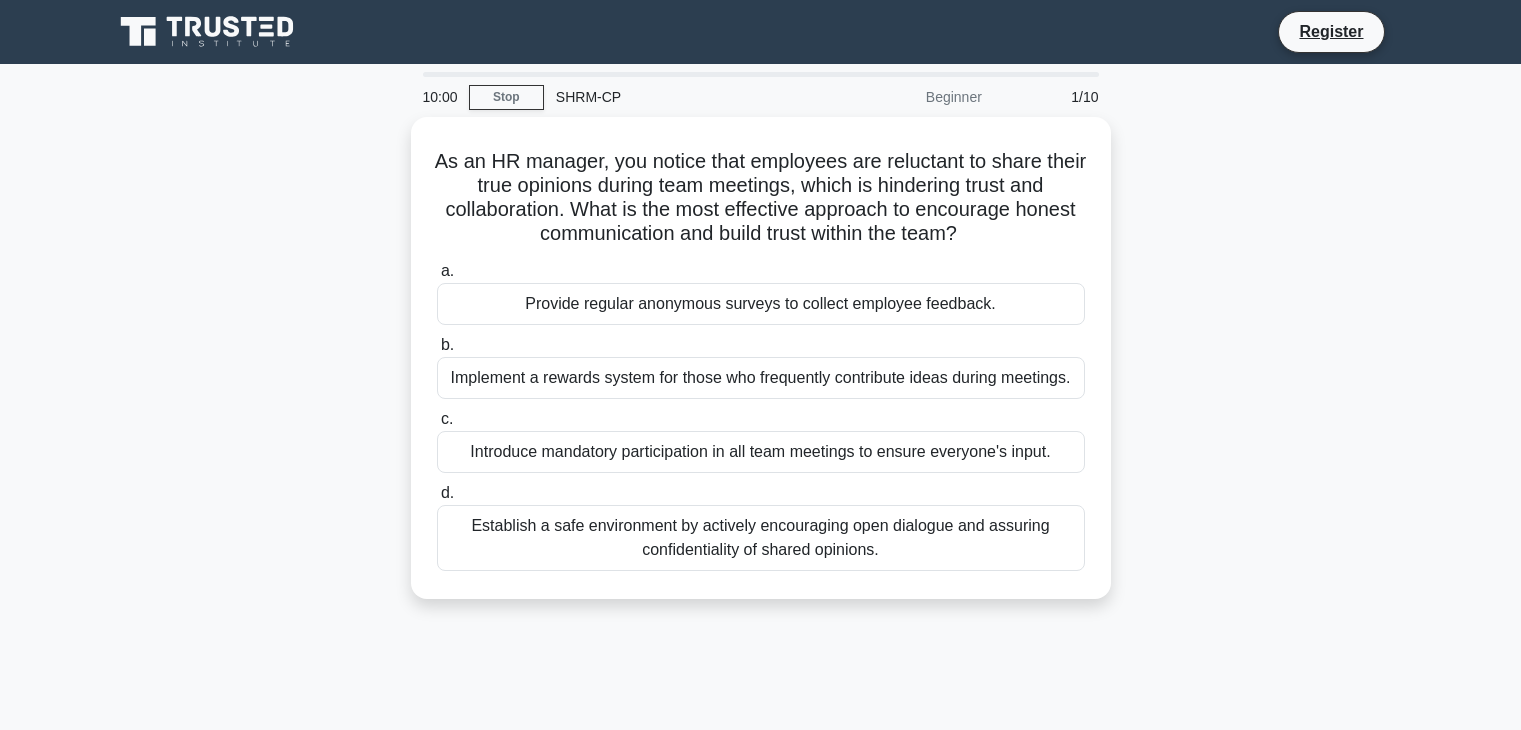 scroll, scrollTop: 0, scrollLeft: 0, axis: both 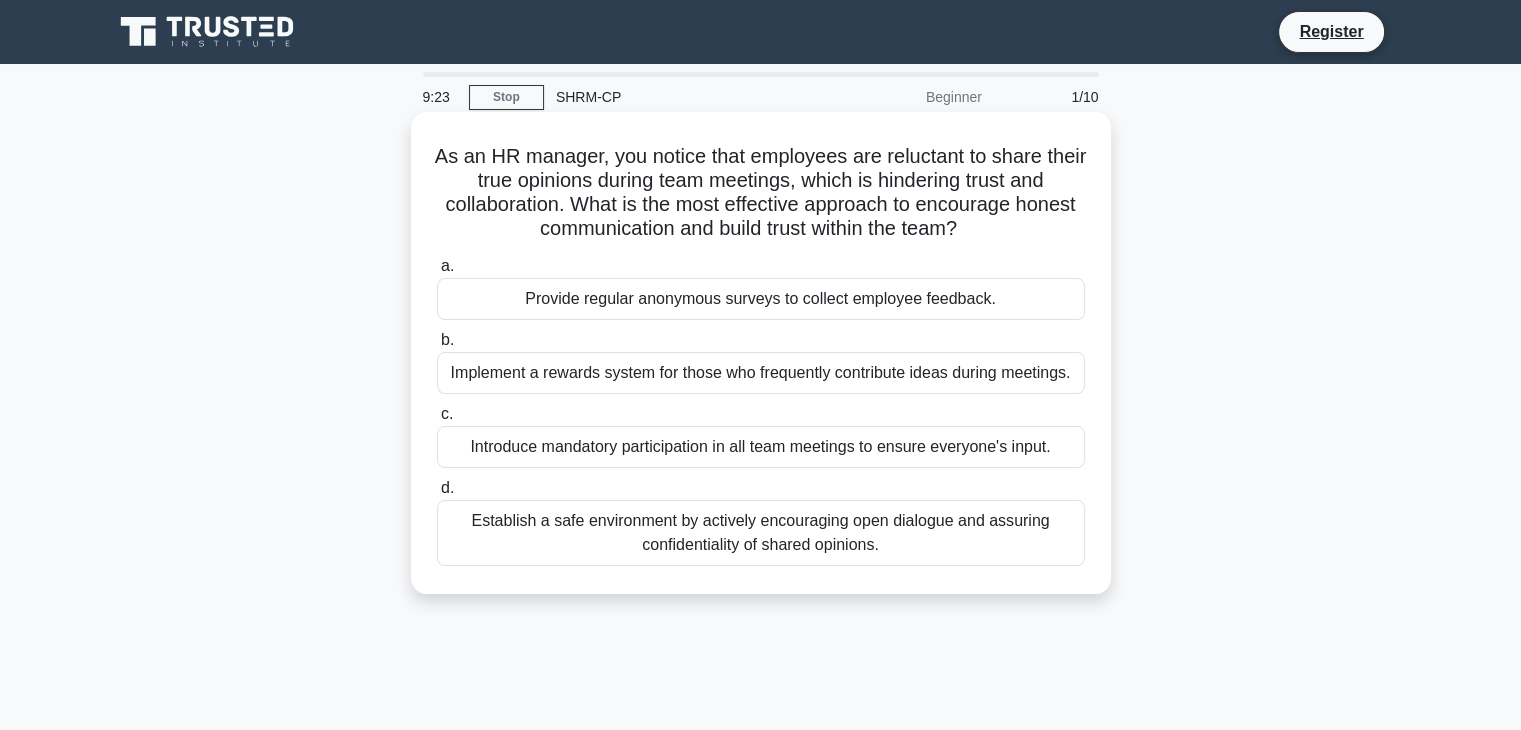 click on "Establish a safe environment by actively encouraging open dialogue and assuring confidentiality of shared opinions." at bounding box center [761, 533] 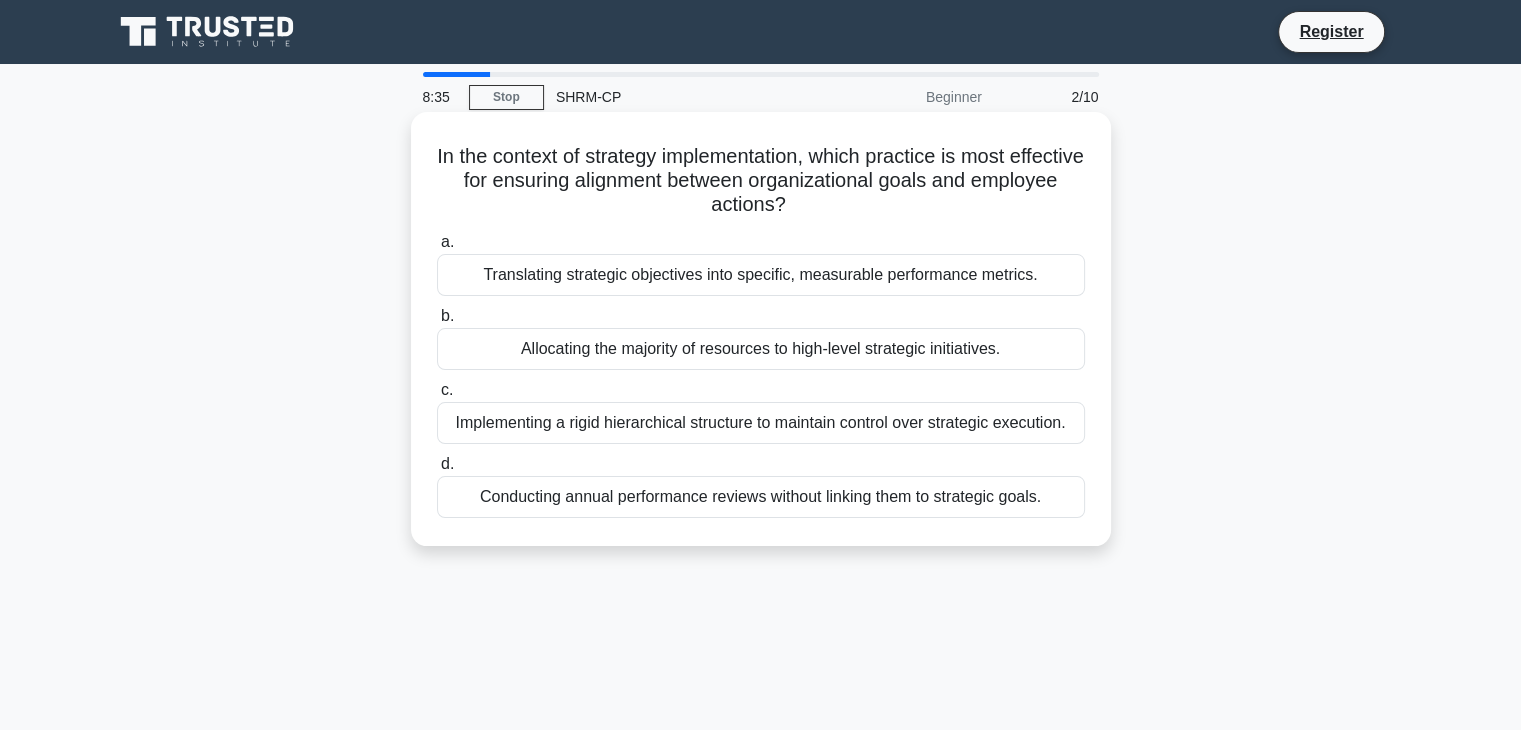 click on "Conducting annual performance reviews without linking them to strategic goals." at bounding box center (761, 497) 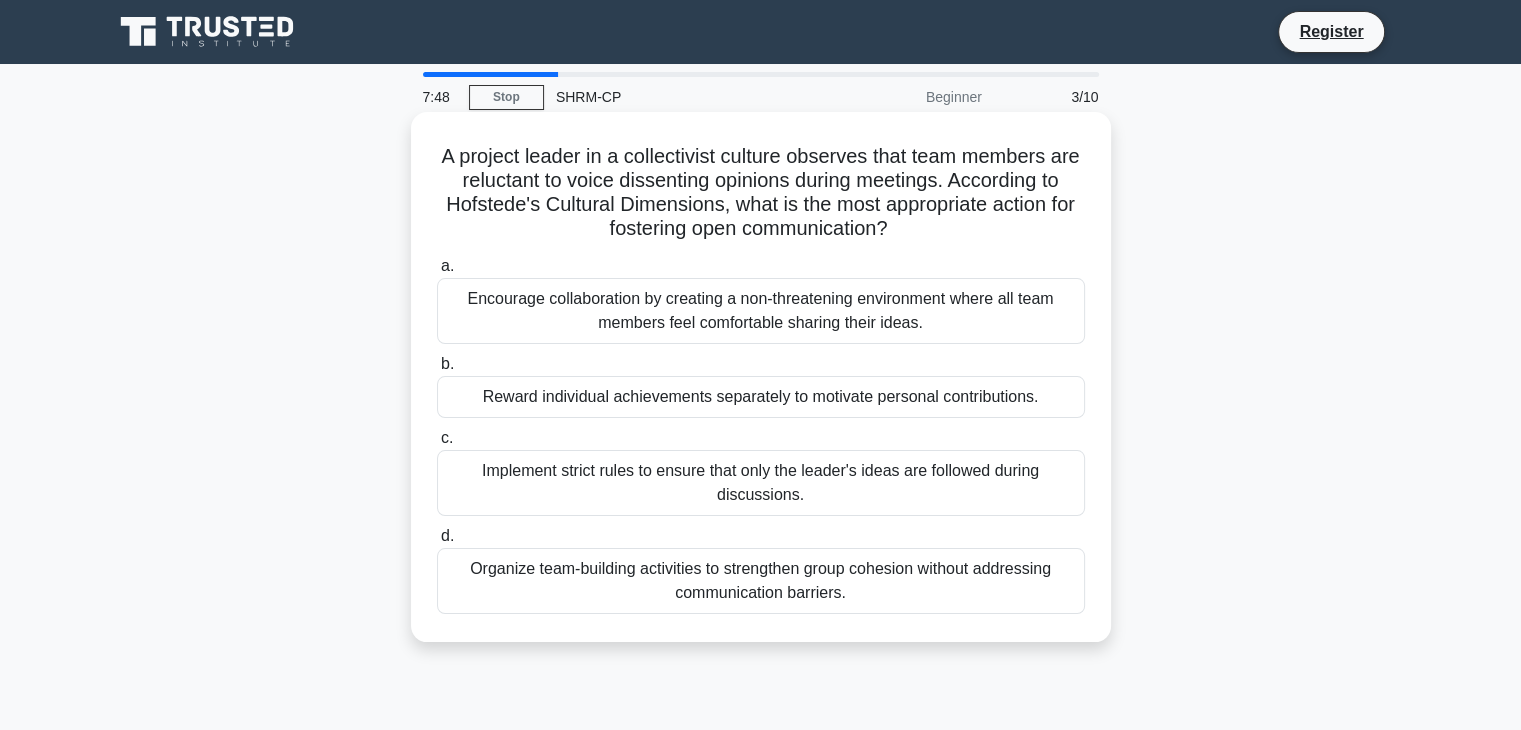 click on "Organize team-building activities to strengthen group cohesion without addressing communication barriers." at bounding box center (761, 581) 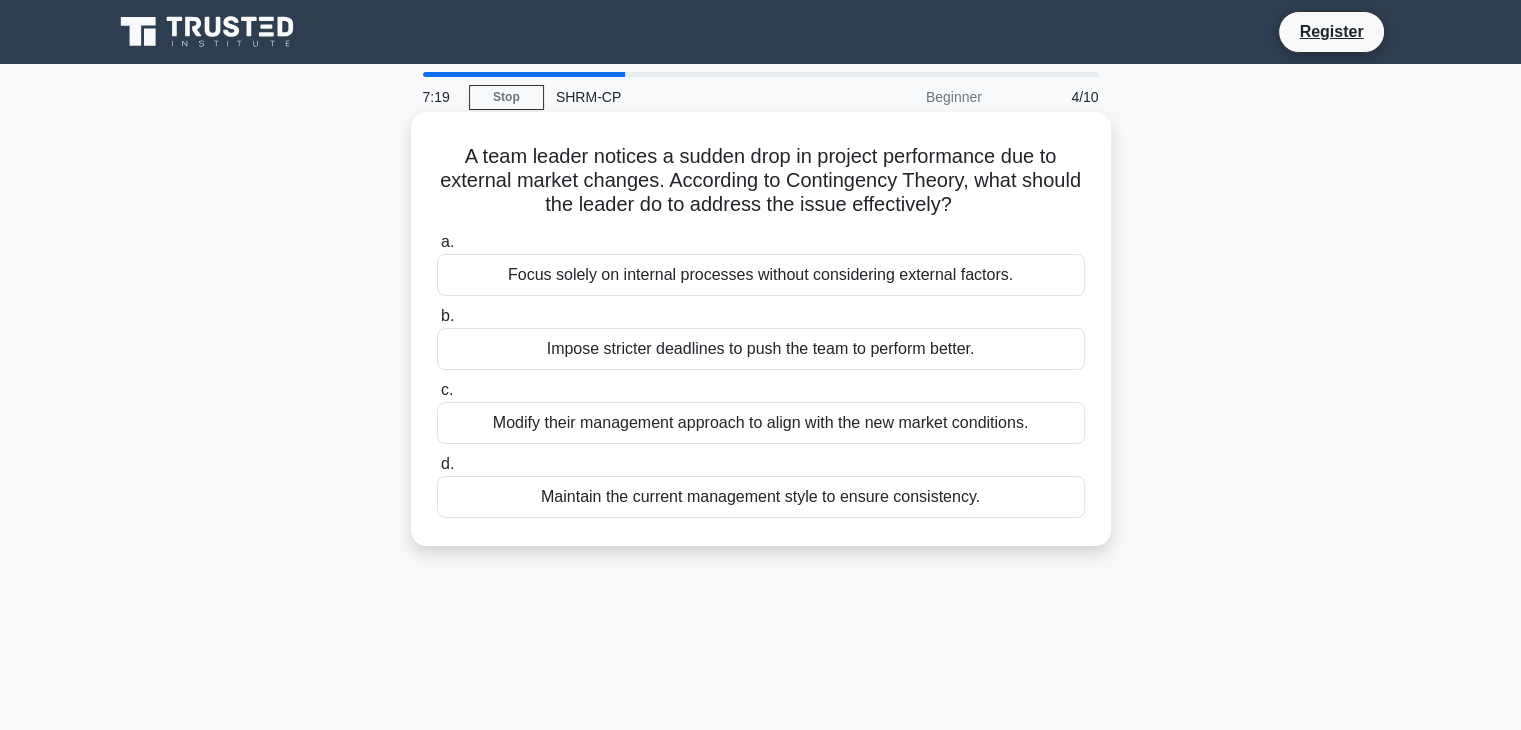 click on "Modify their management approach to align with the new market conditions." at bounding box center [761, 423] 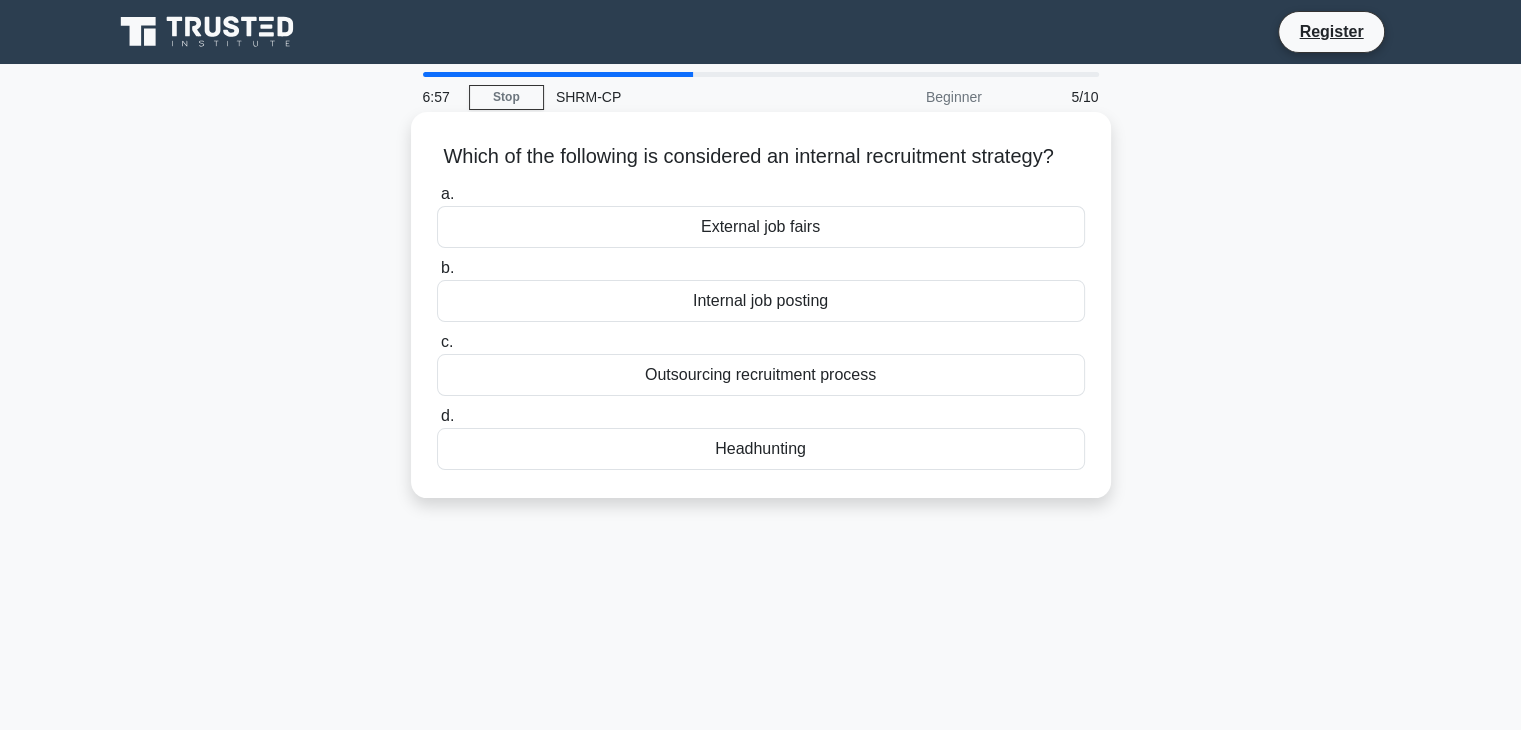 click on "Internal job posting" at bounding box center (761, 301) 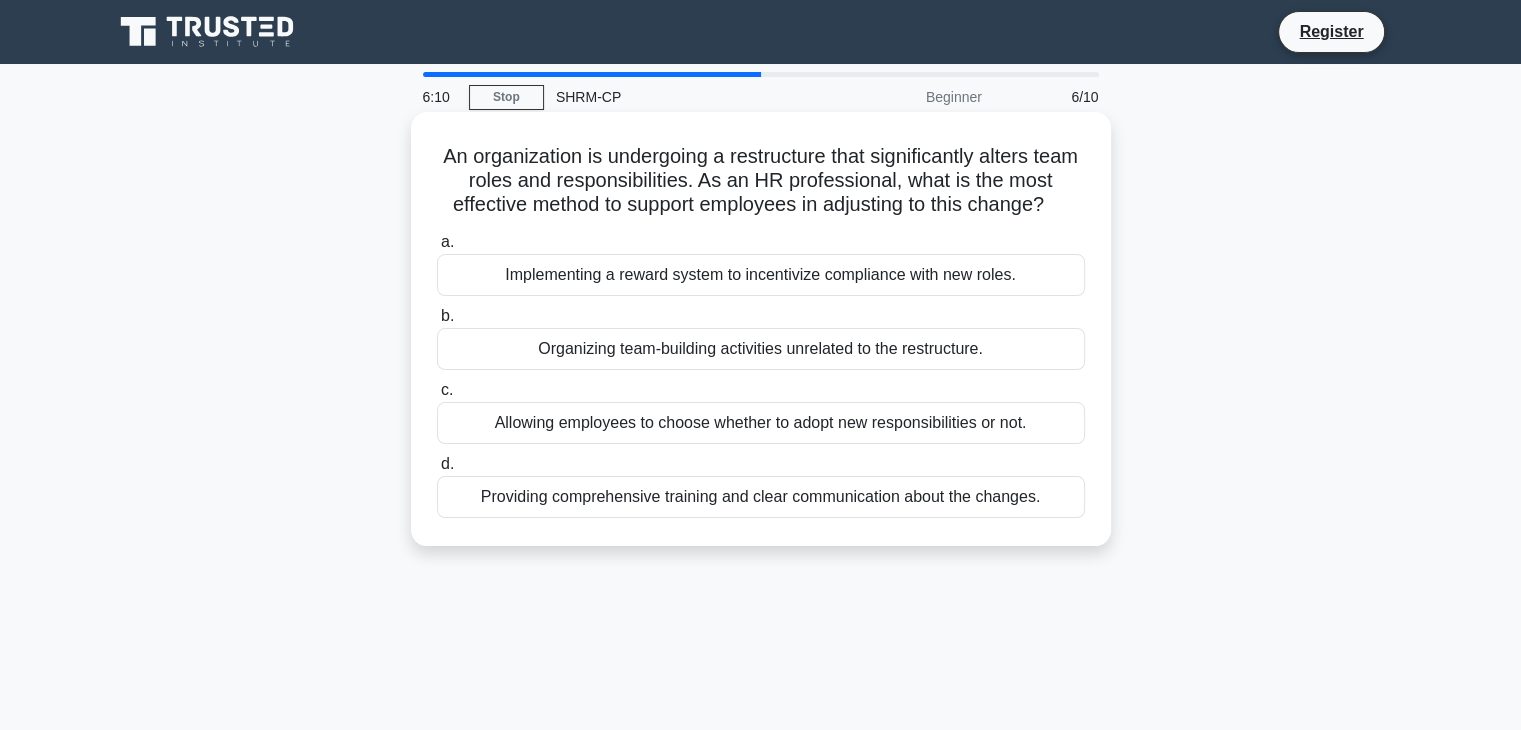 click on "Allowing employees to choose whether to adopt new responsibilities or not." at bounding box center (761, 423) 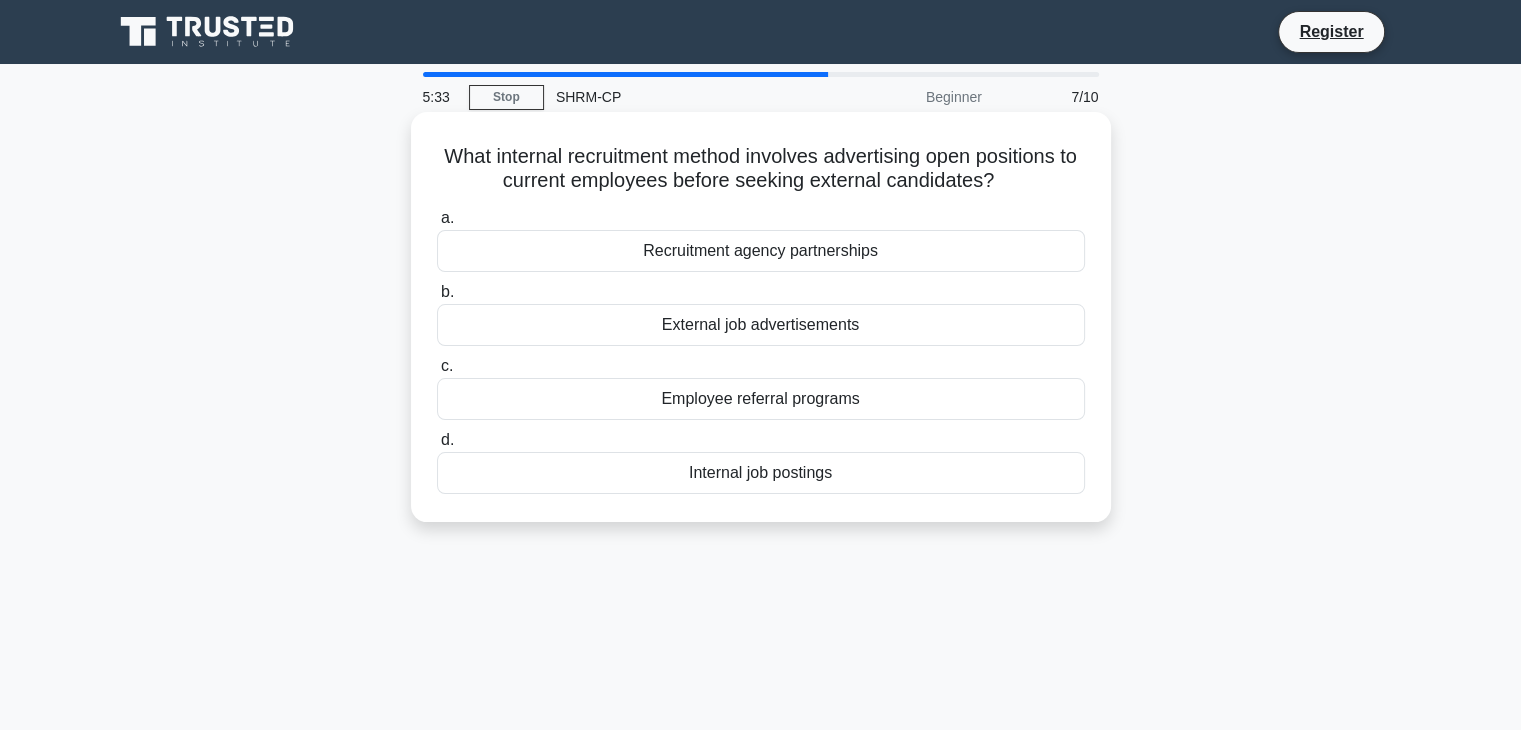 click on "Internal job postings" at bounding box center [761, 473] 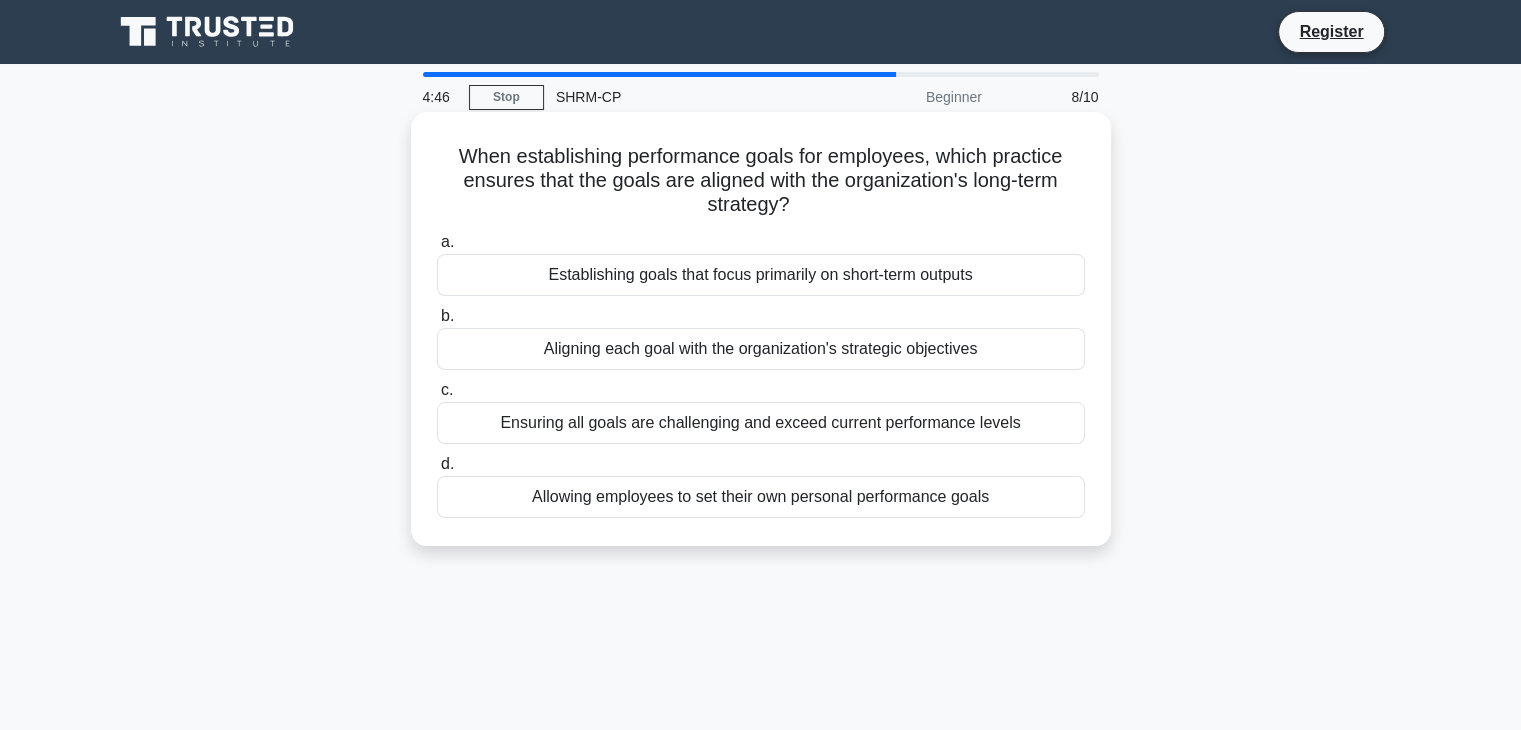 click on "Establishing goals that focus primarily on short-term outputs" at bounding box center [761, 275] 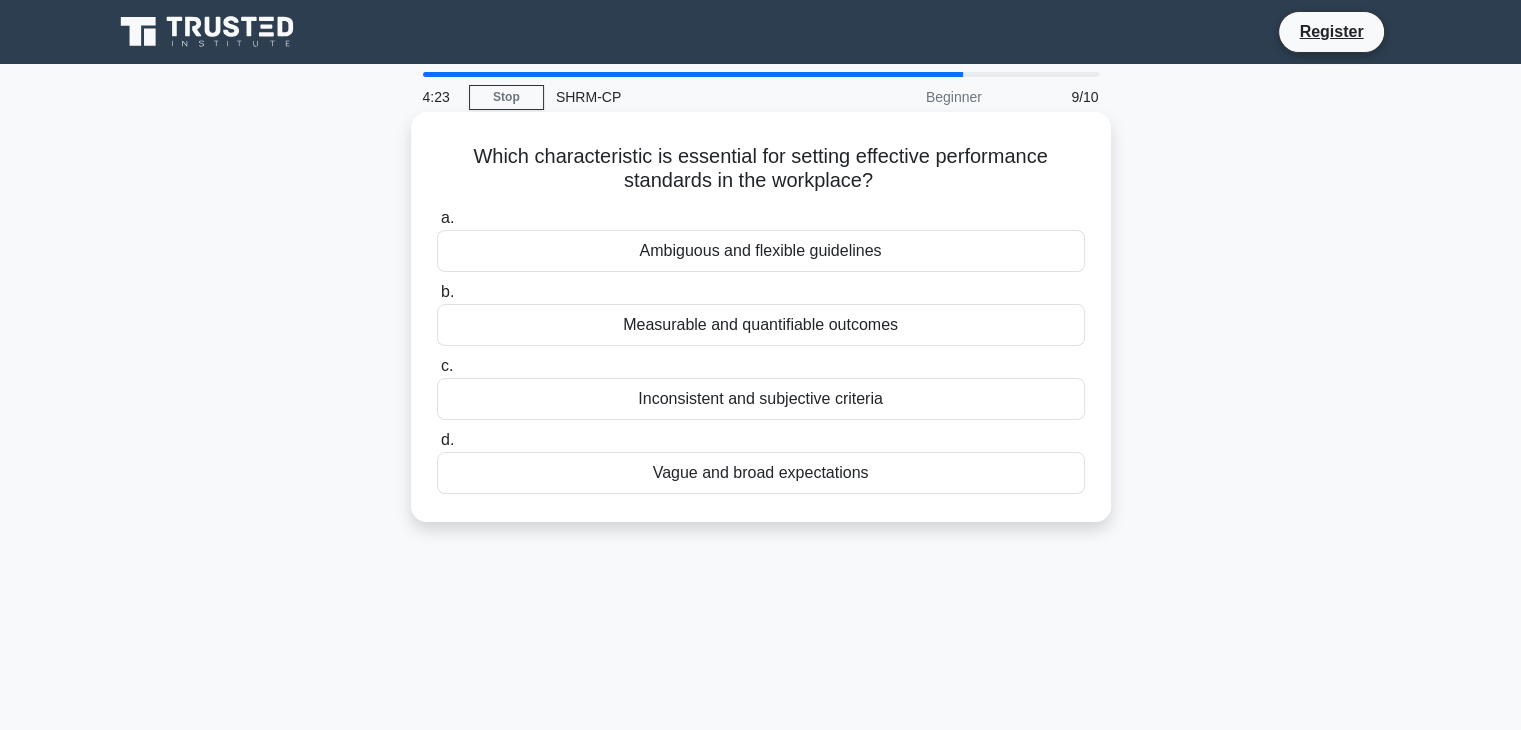 click on "Measurable and quantifiable outcomes" at bounding box center [761, 325] 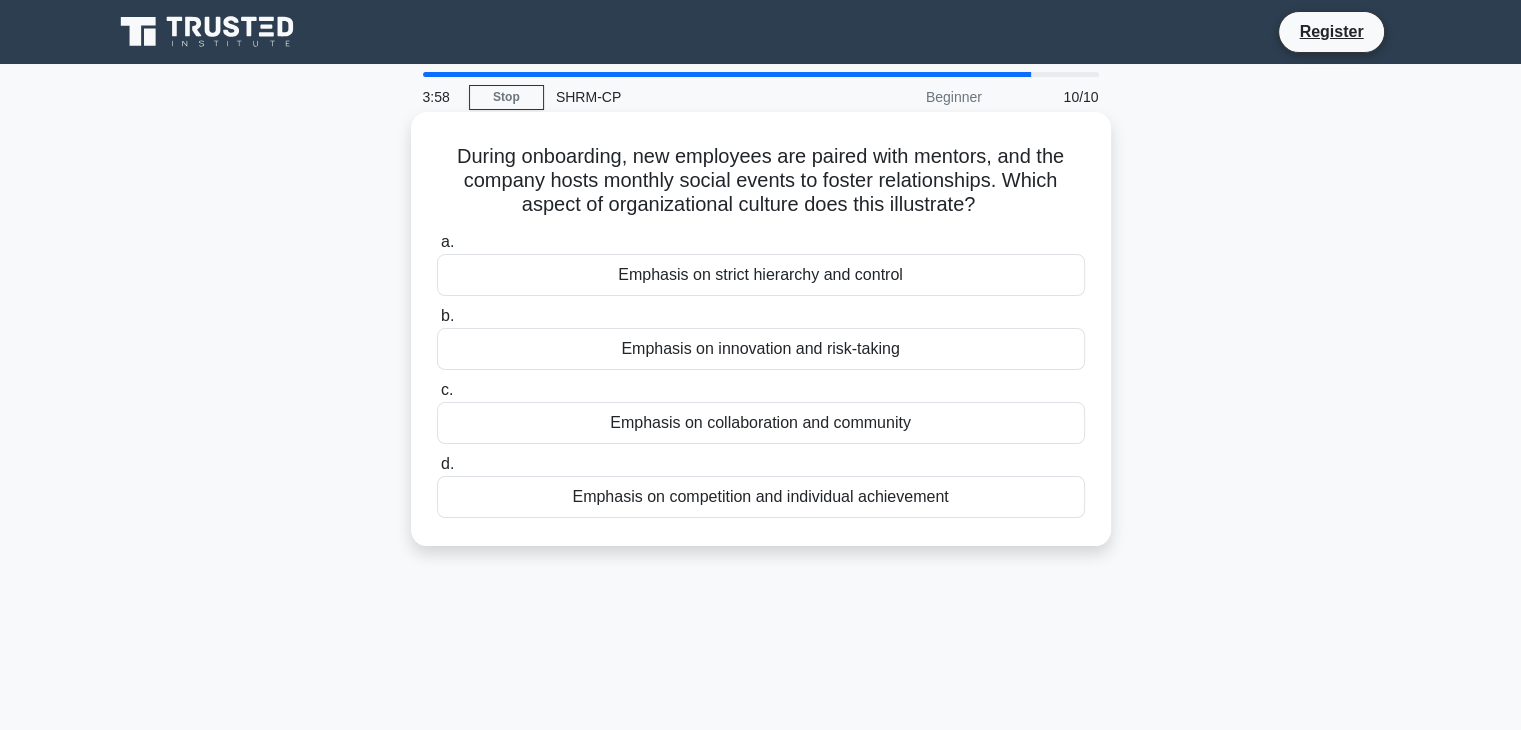 click on "Emphasis on collaboration and community" at bounding box center (761, 423) 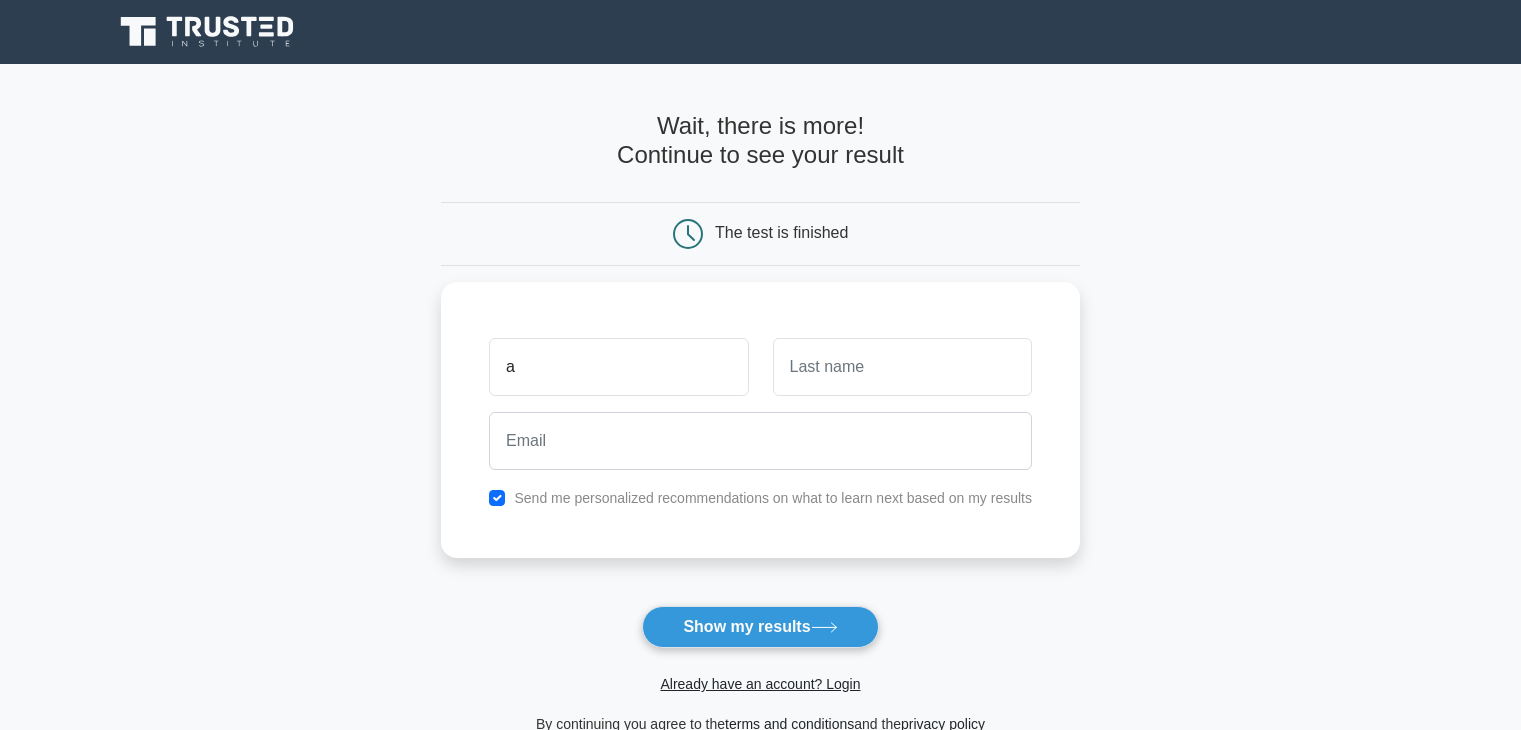 scroll, scrollTop: 0, scrollLeft: 0, axis: both 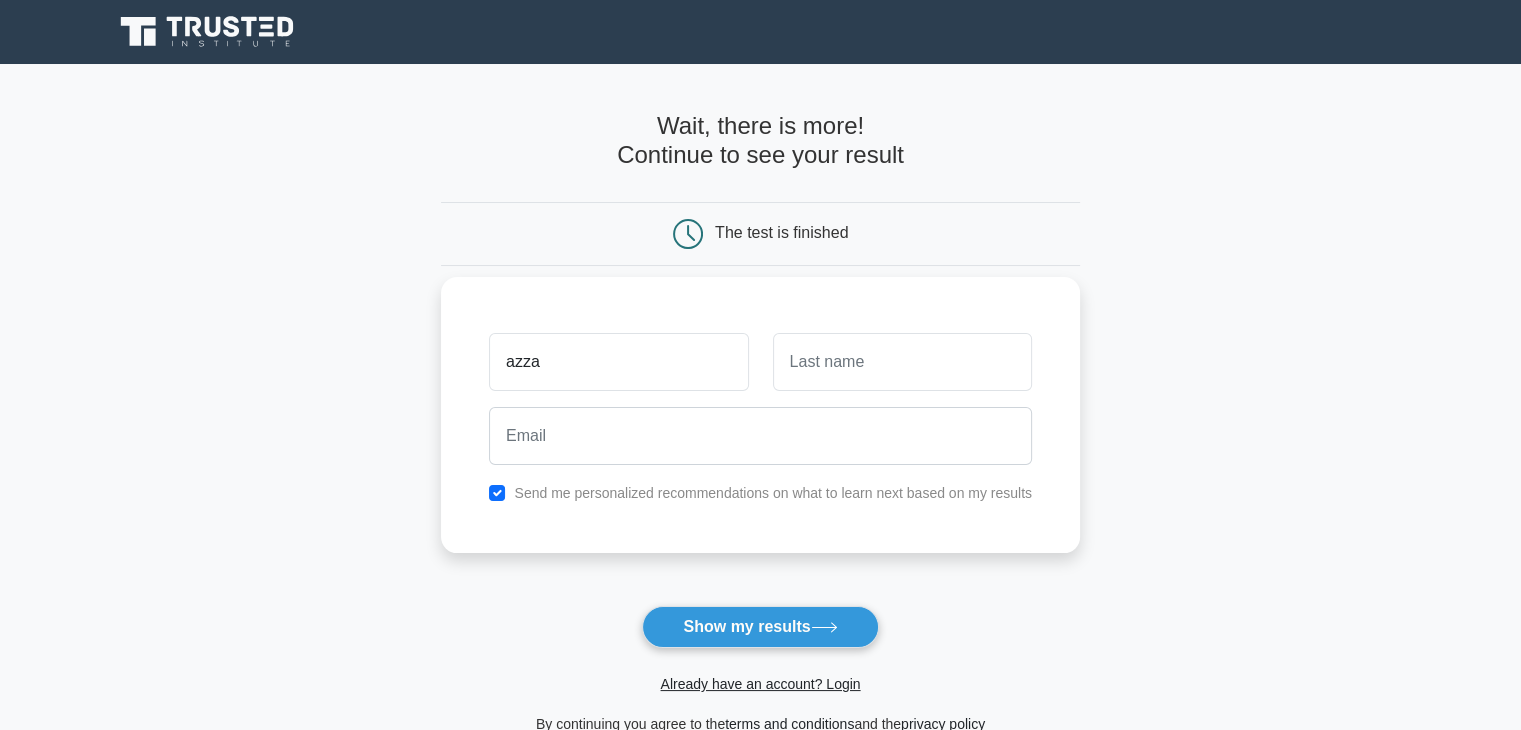 type on "azza" 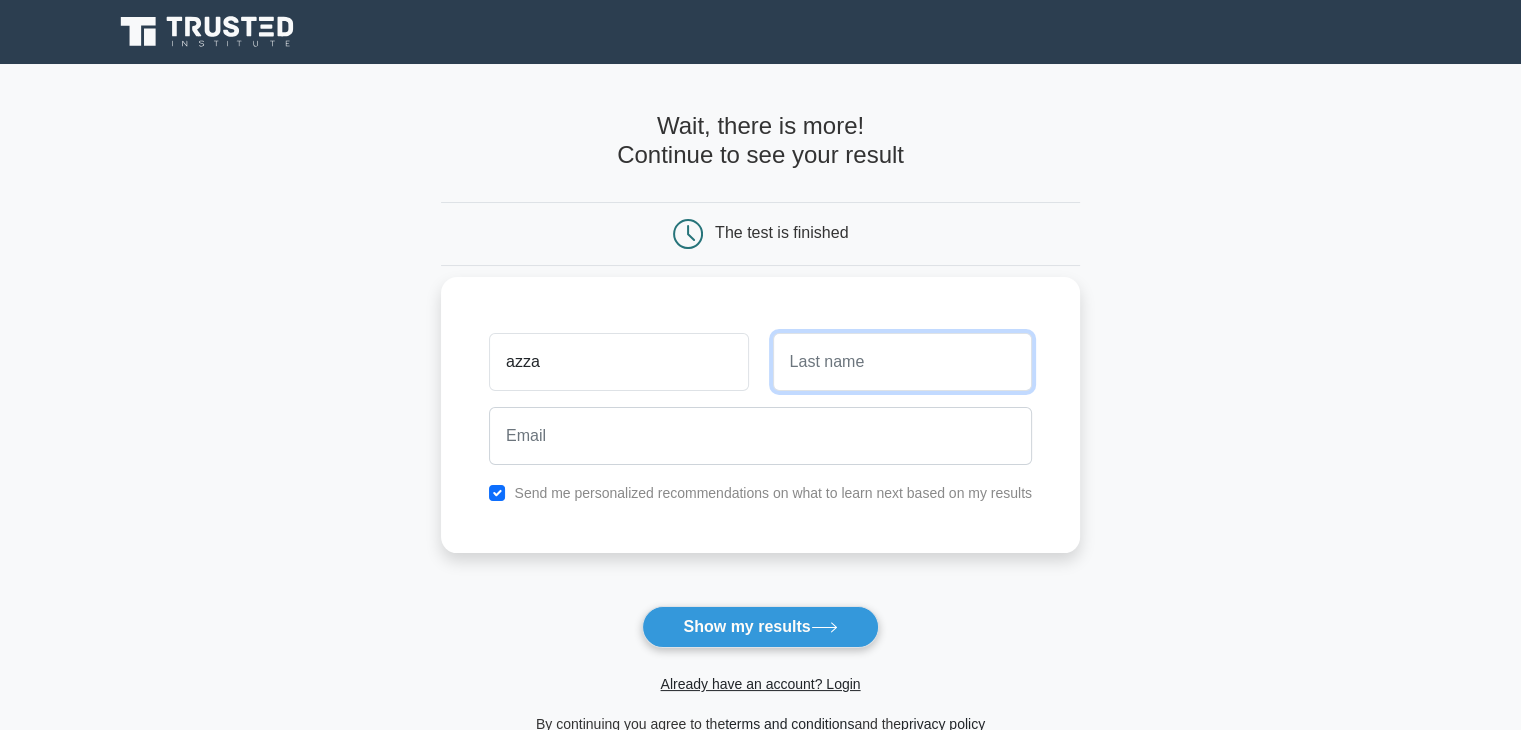 click at bounding box center (902, 362) 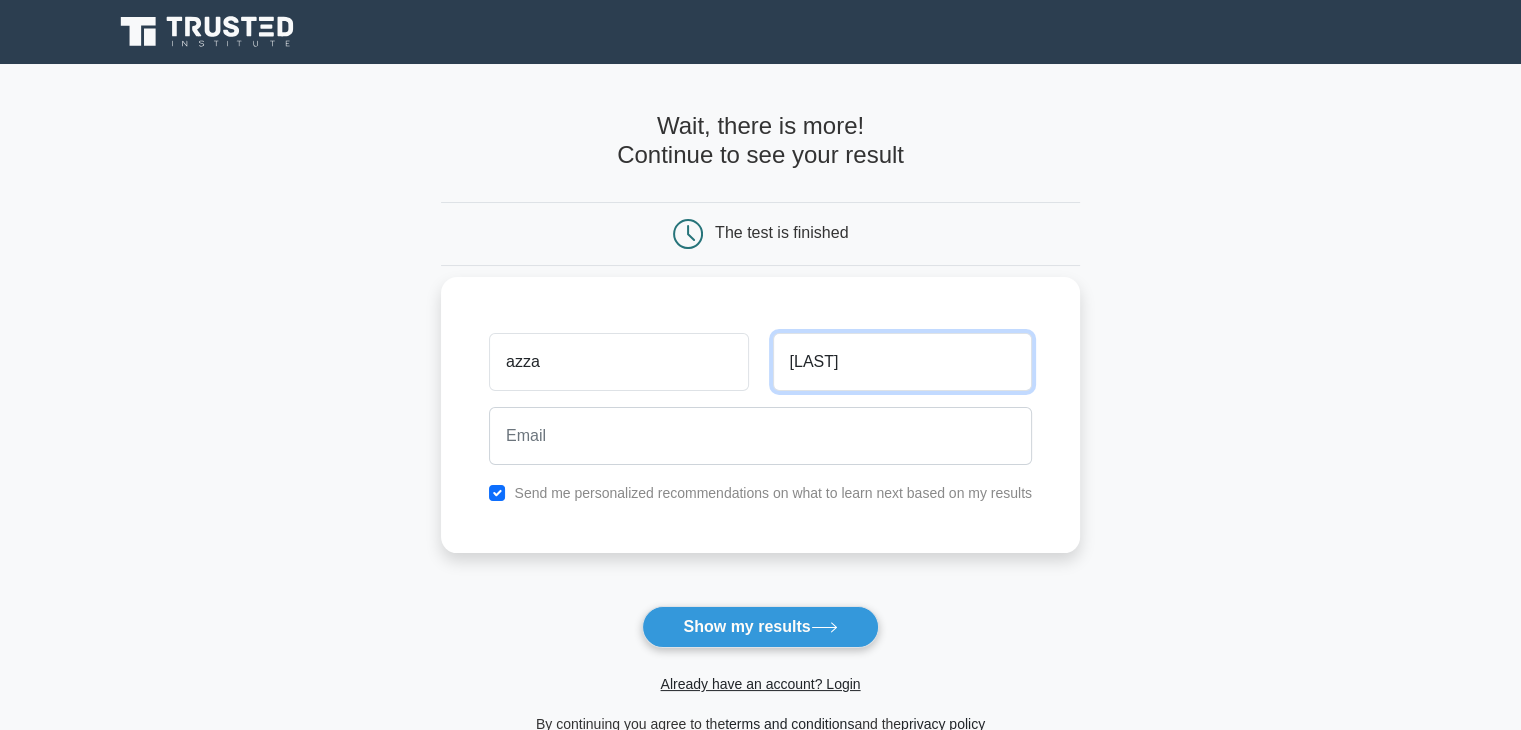 type on "hassan" 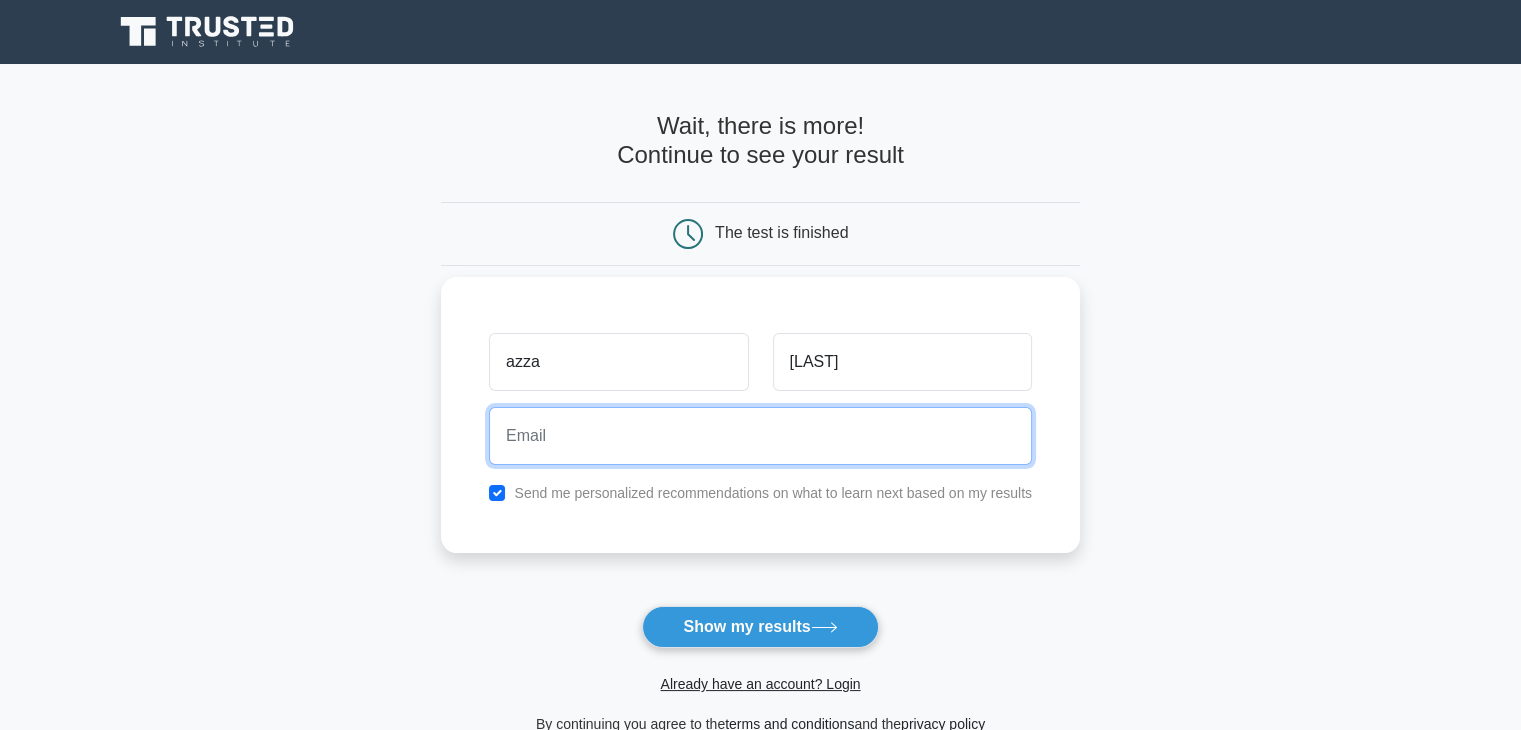 click at bounding box center [760, 436] 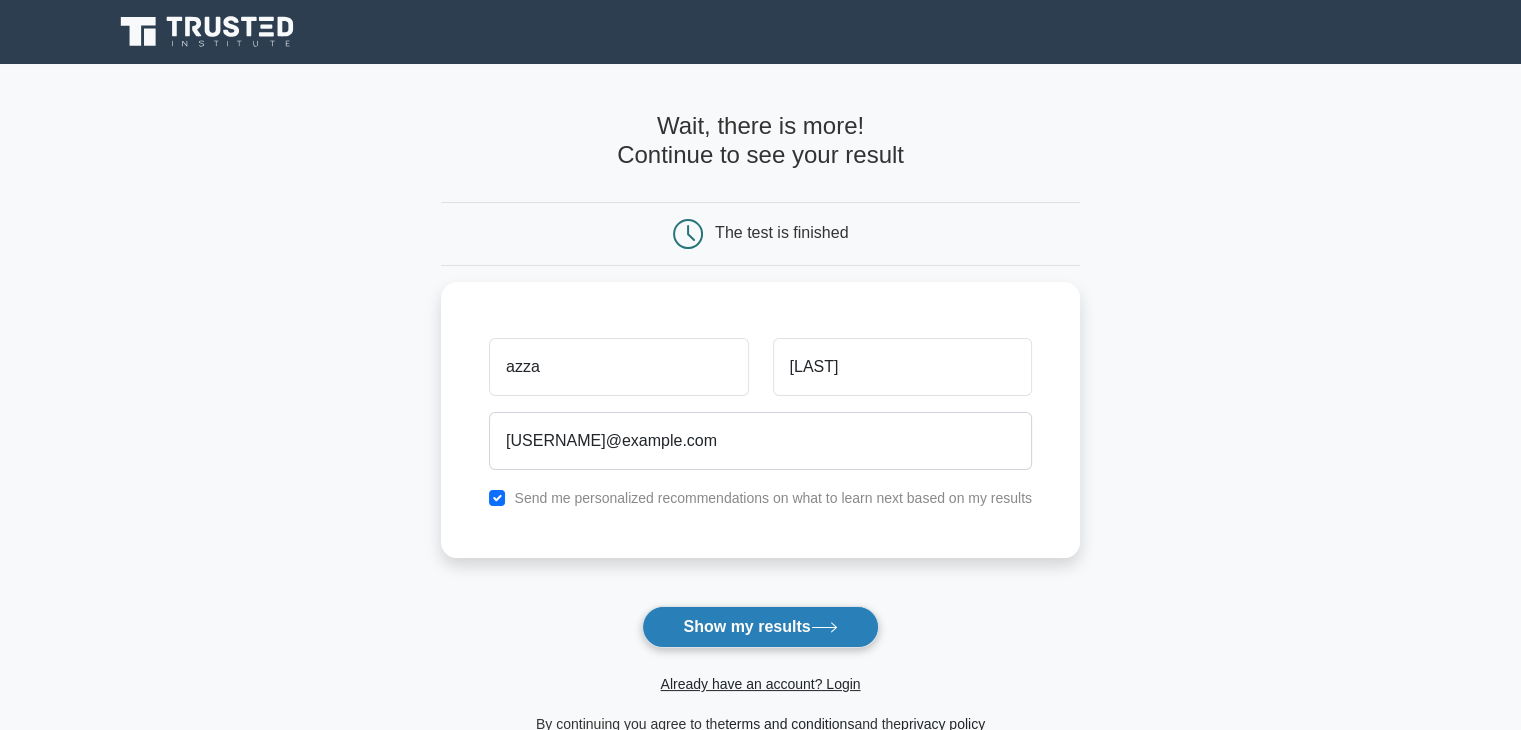click on "Show my results" at bounding box center [760, 627] 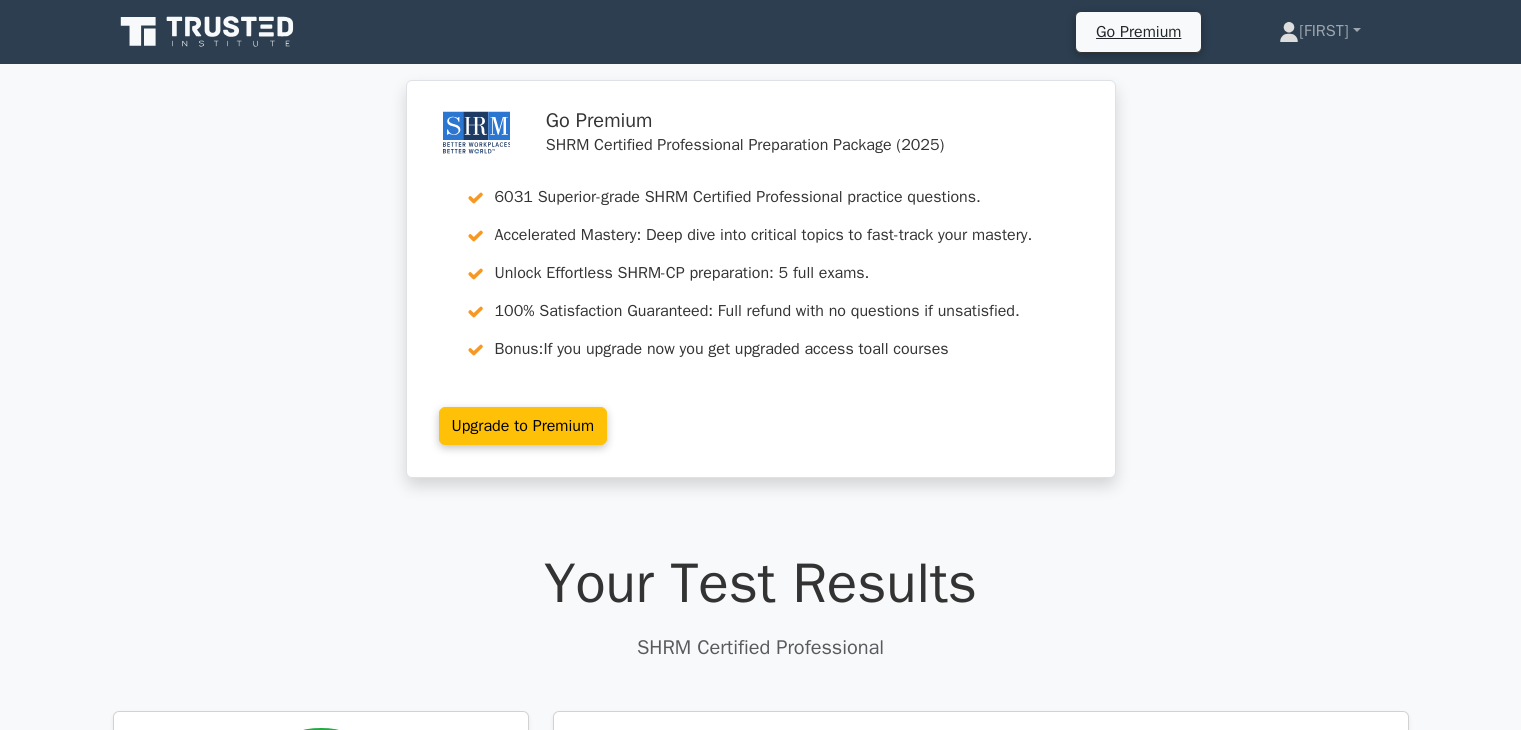 scroll, scrollTop: 0, scrollLeft: 0, axis: both 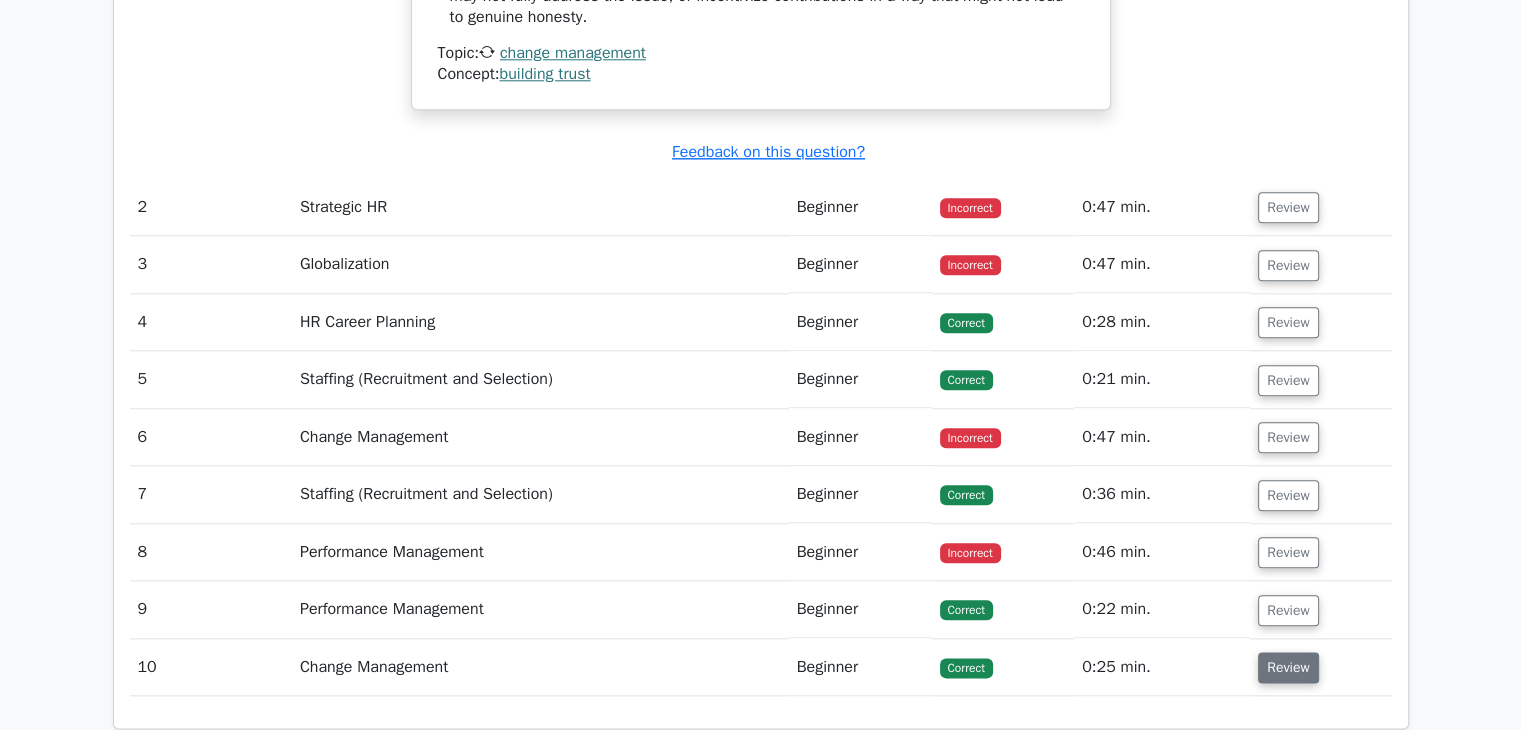 click on "Review" at bounding box center [1288, 667] 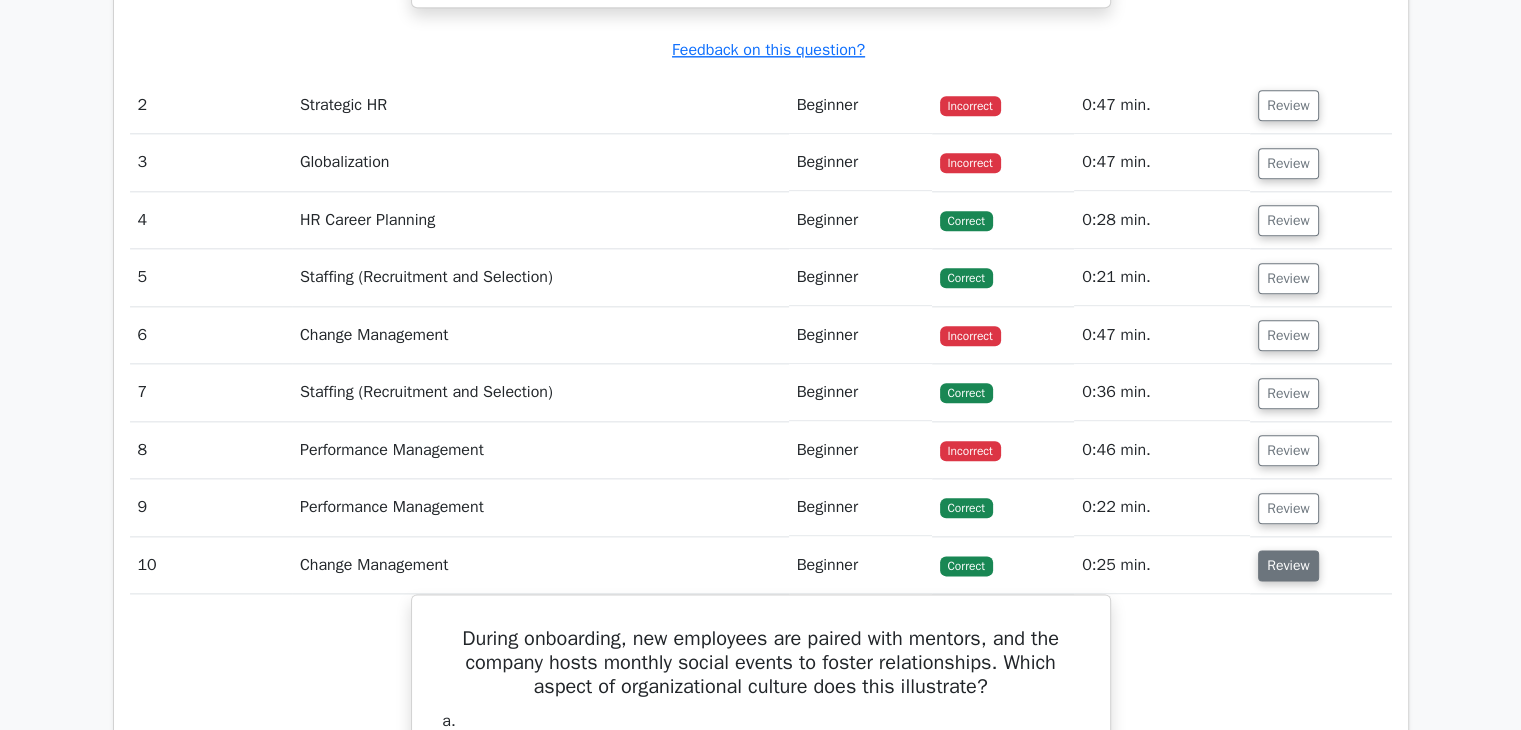 scroll, scrollTop: 2300, scrollLeft: 0, axis: vertical 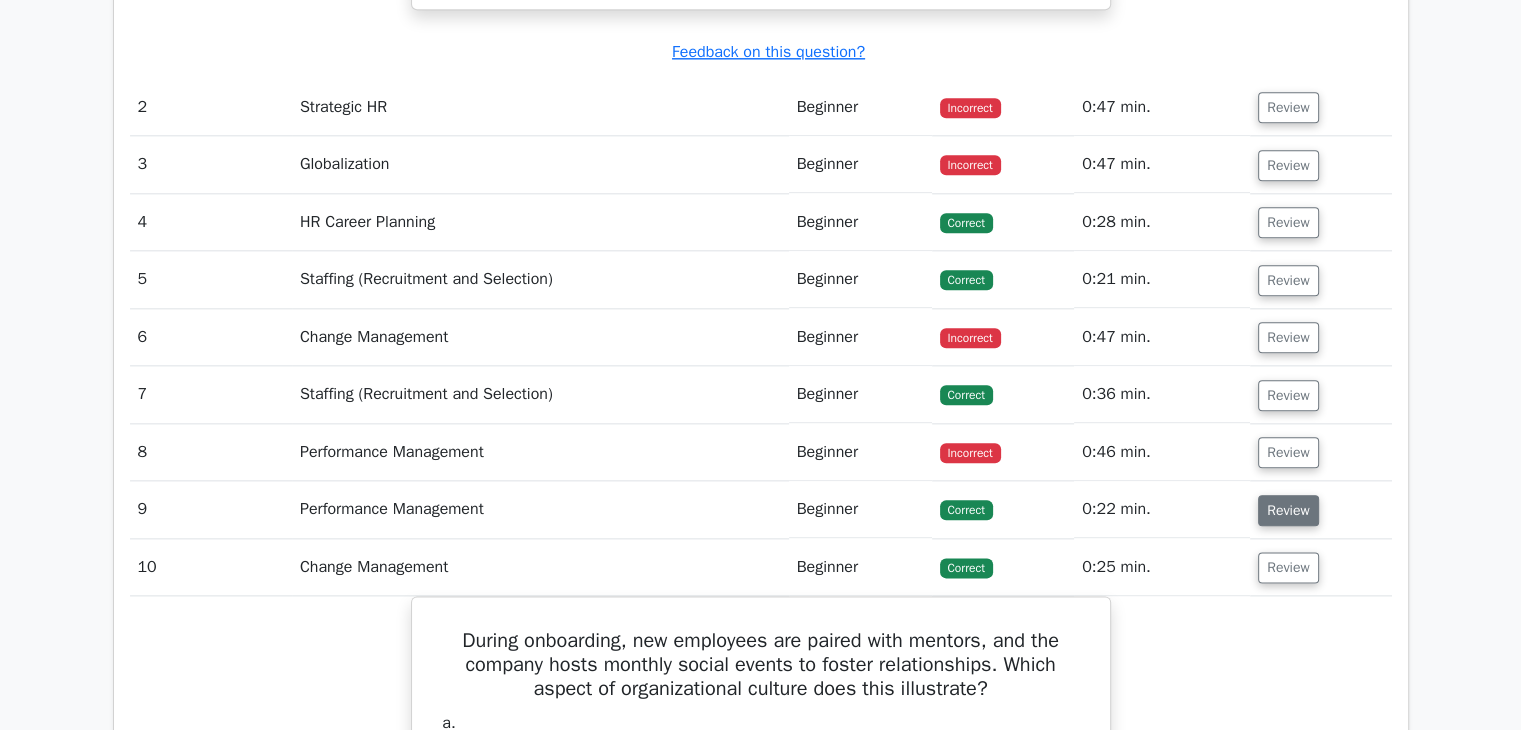 click on "Review" at bounding box center [1288, 510] 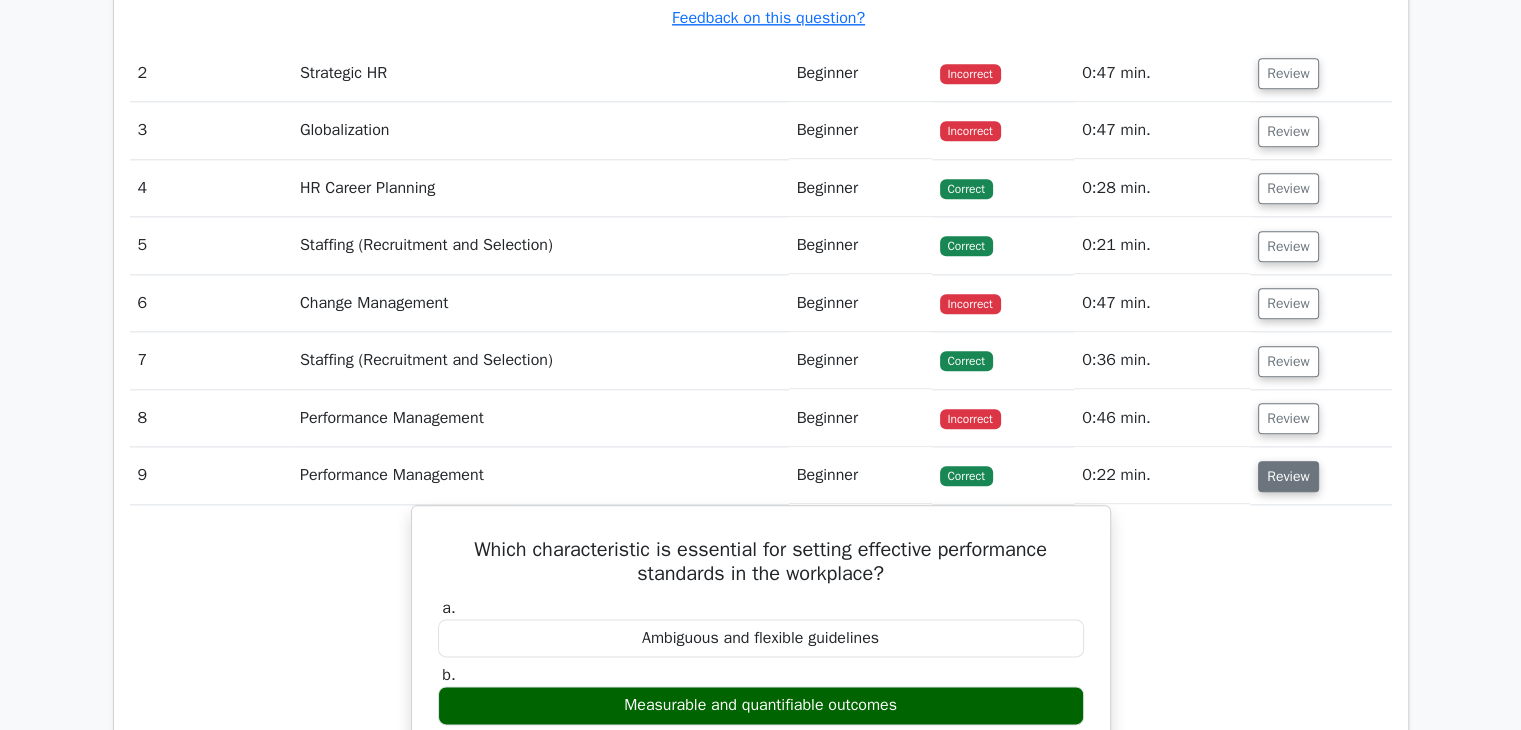 scroll, scrollTop: 2300, scrollLeft: 0, axis: vertical 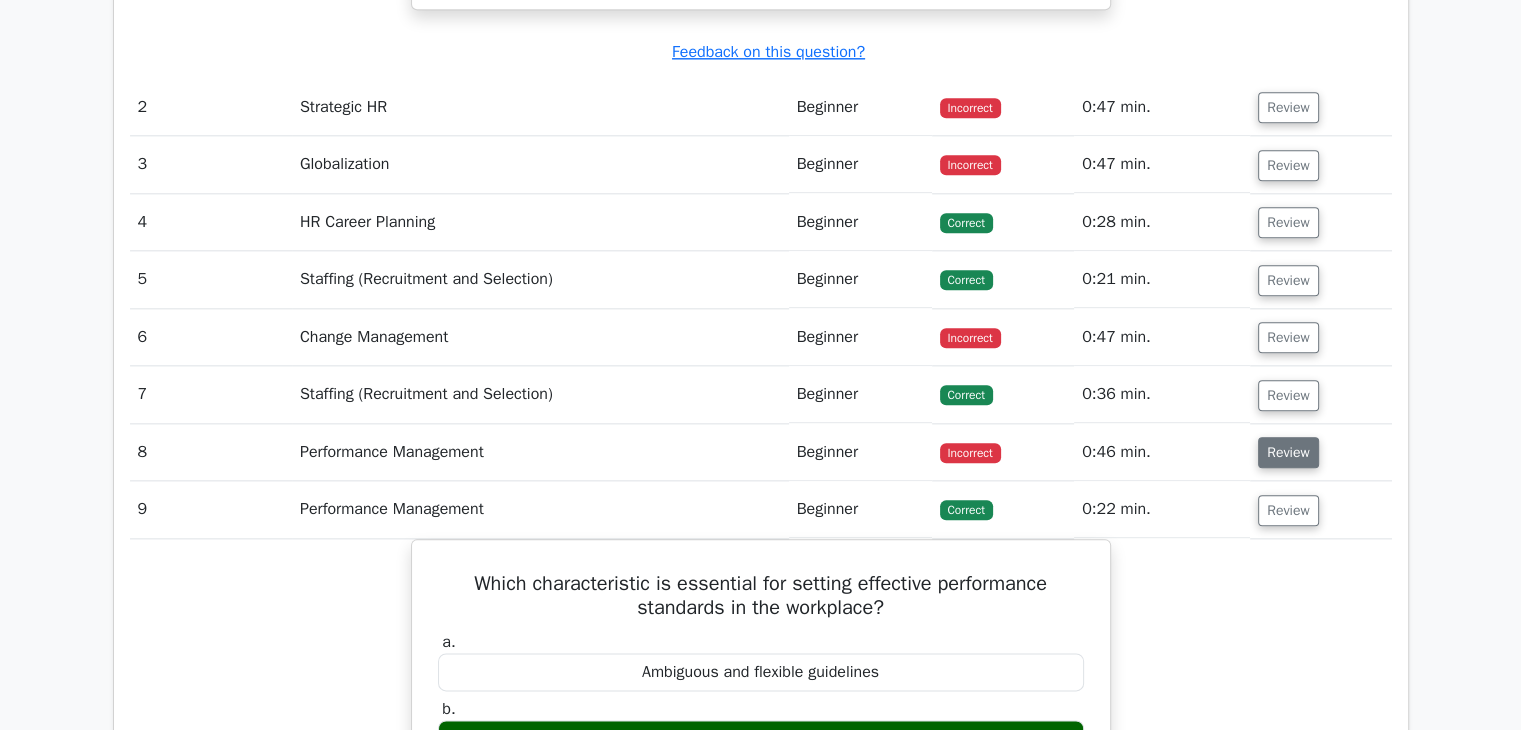 click on "Review" at bounding box center [1288, 452] 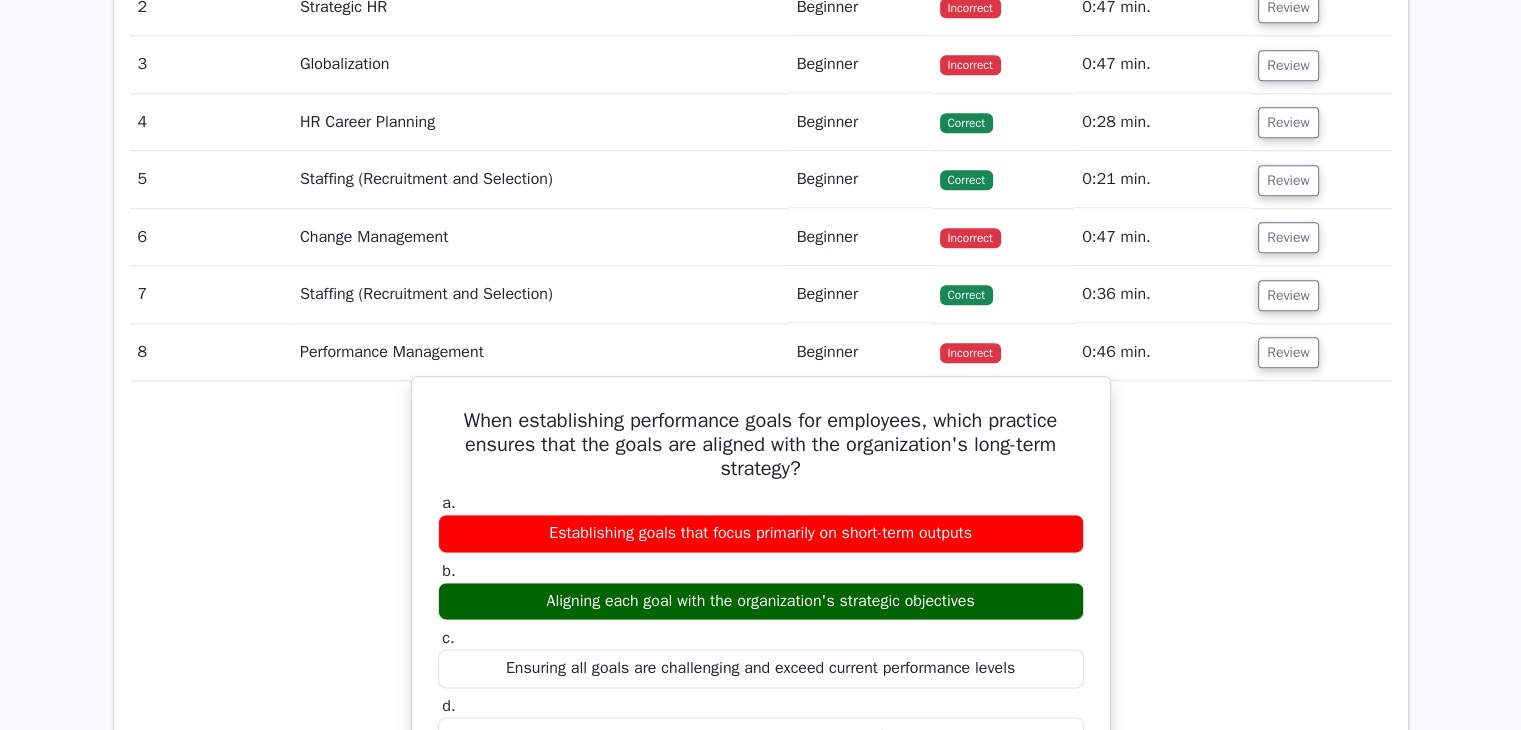 scroll, scrollTop: 2200, scrollLeft: 0, axis: vertical 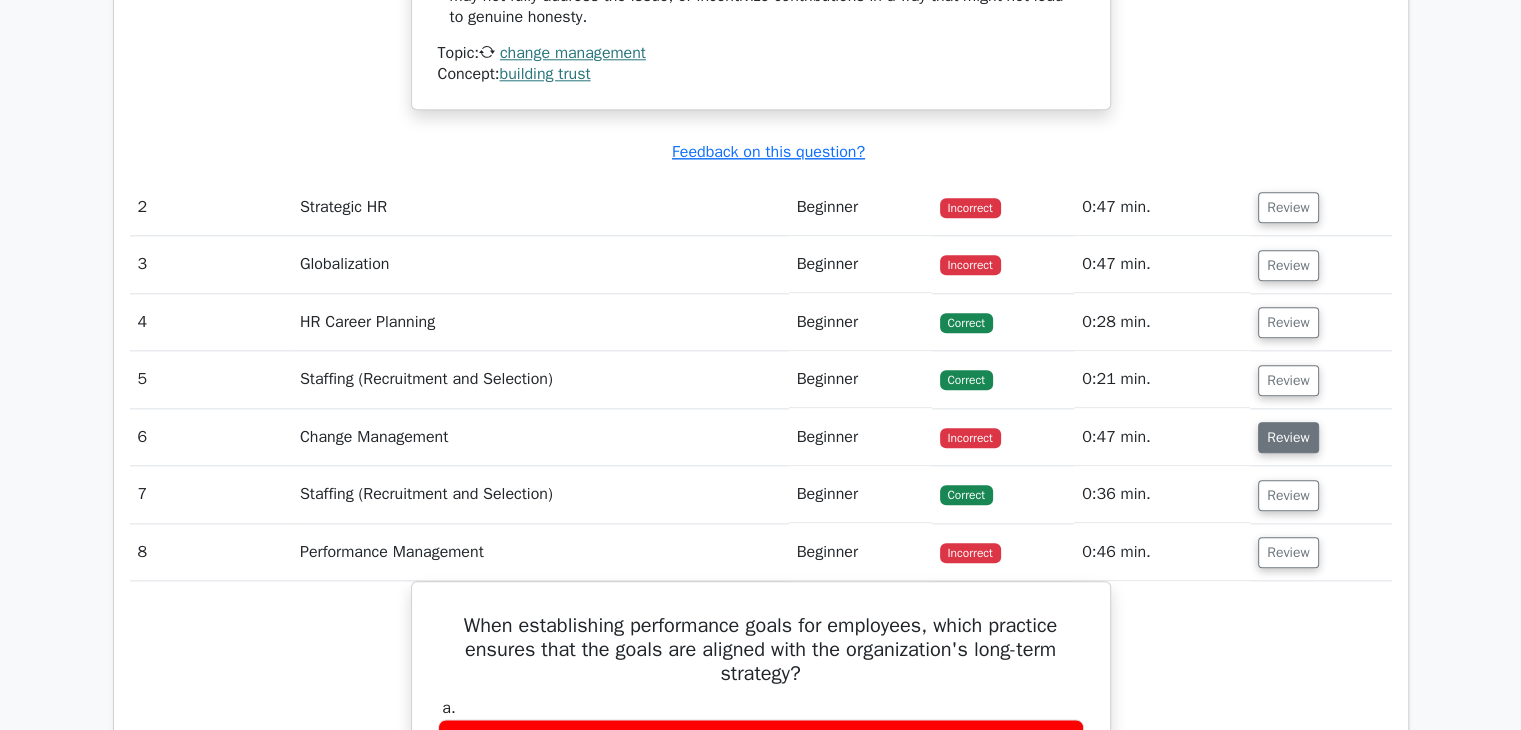 click on "Review" at bounding box center (1288, 437) 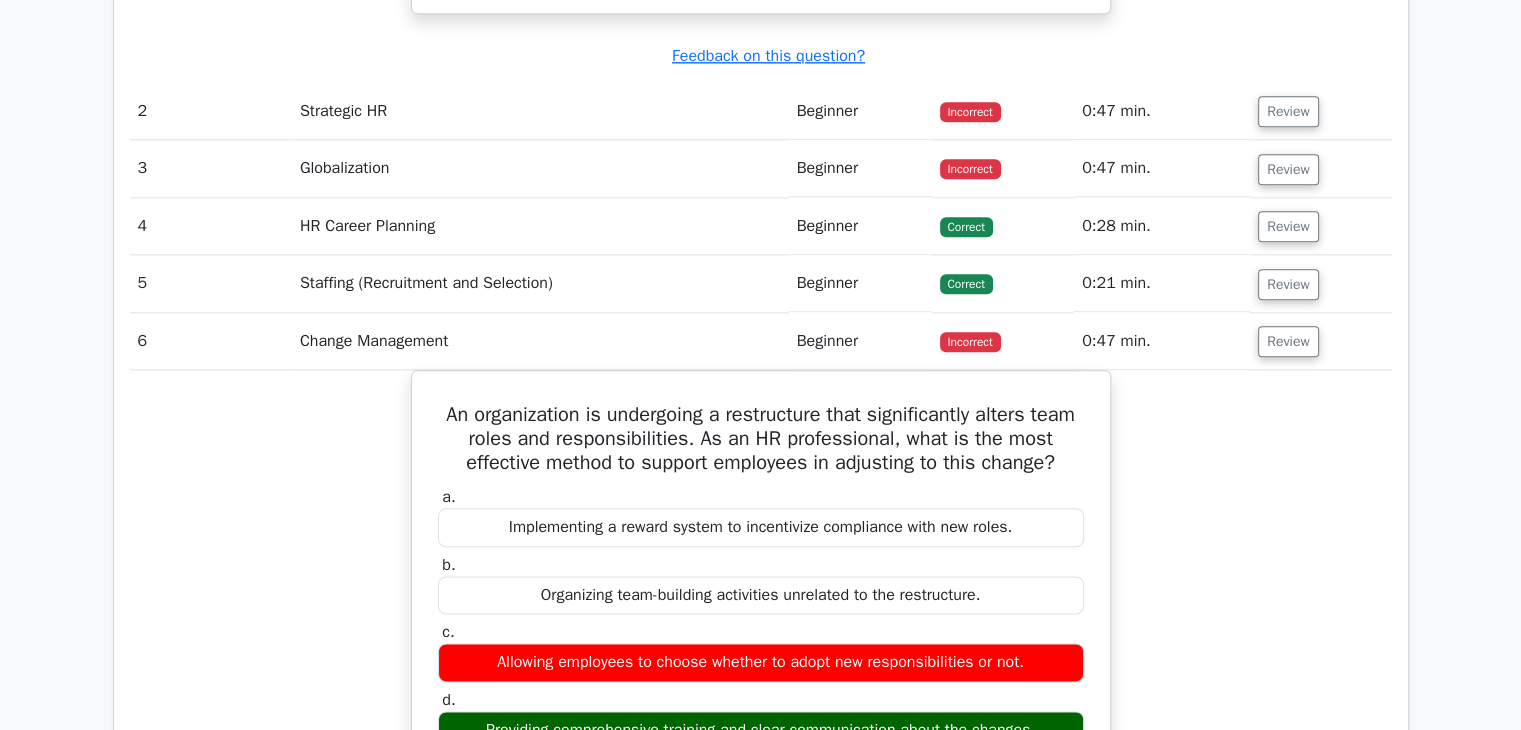 scroll, scrollTop: 2200, scrollLeft: 0, axis: vertical 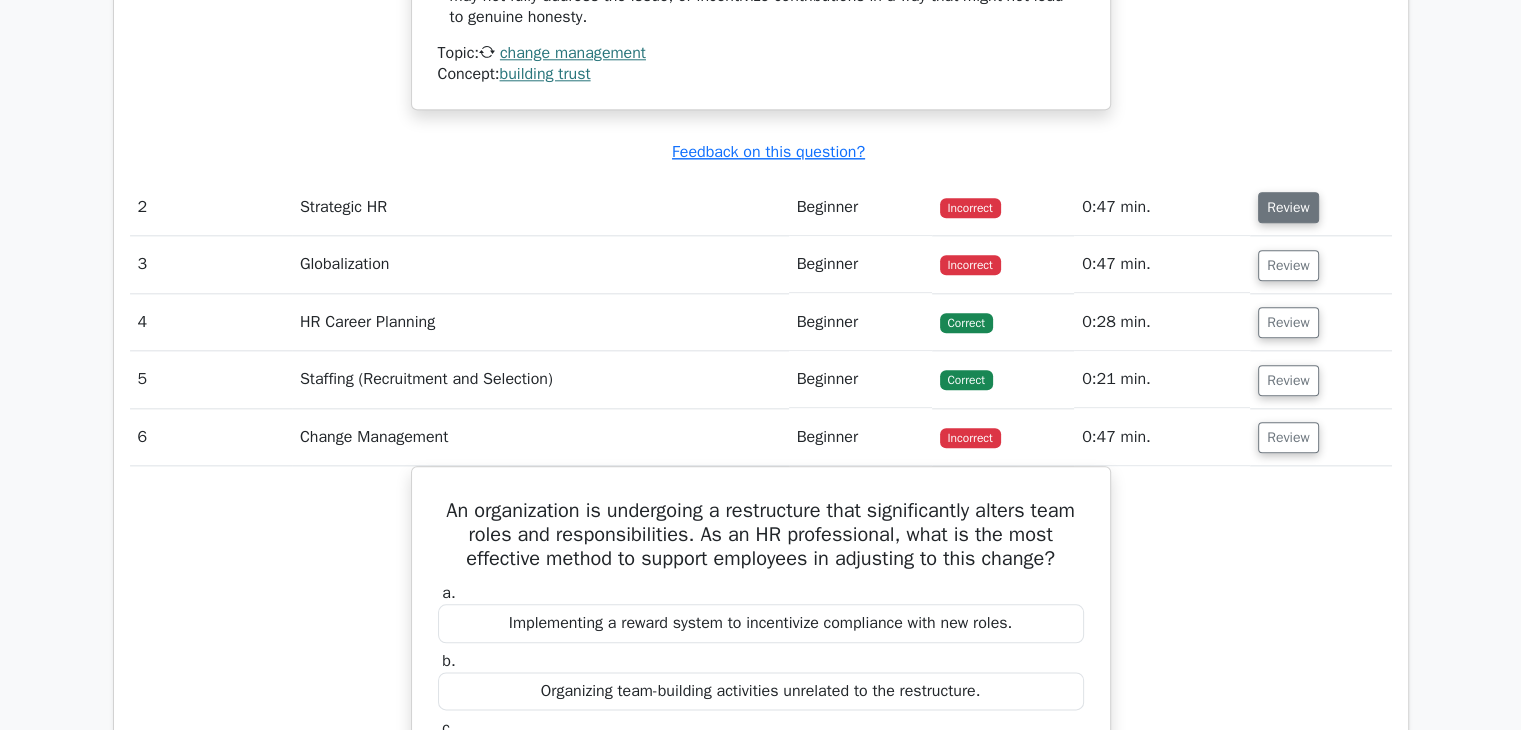 click on "Review" at bounding box center [1288, 207] 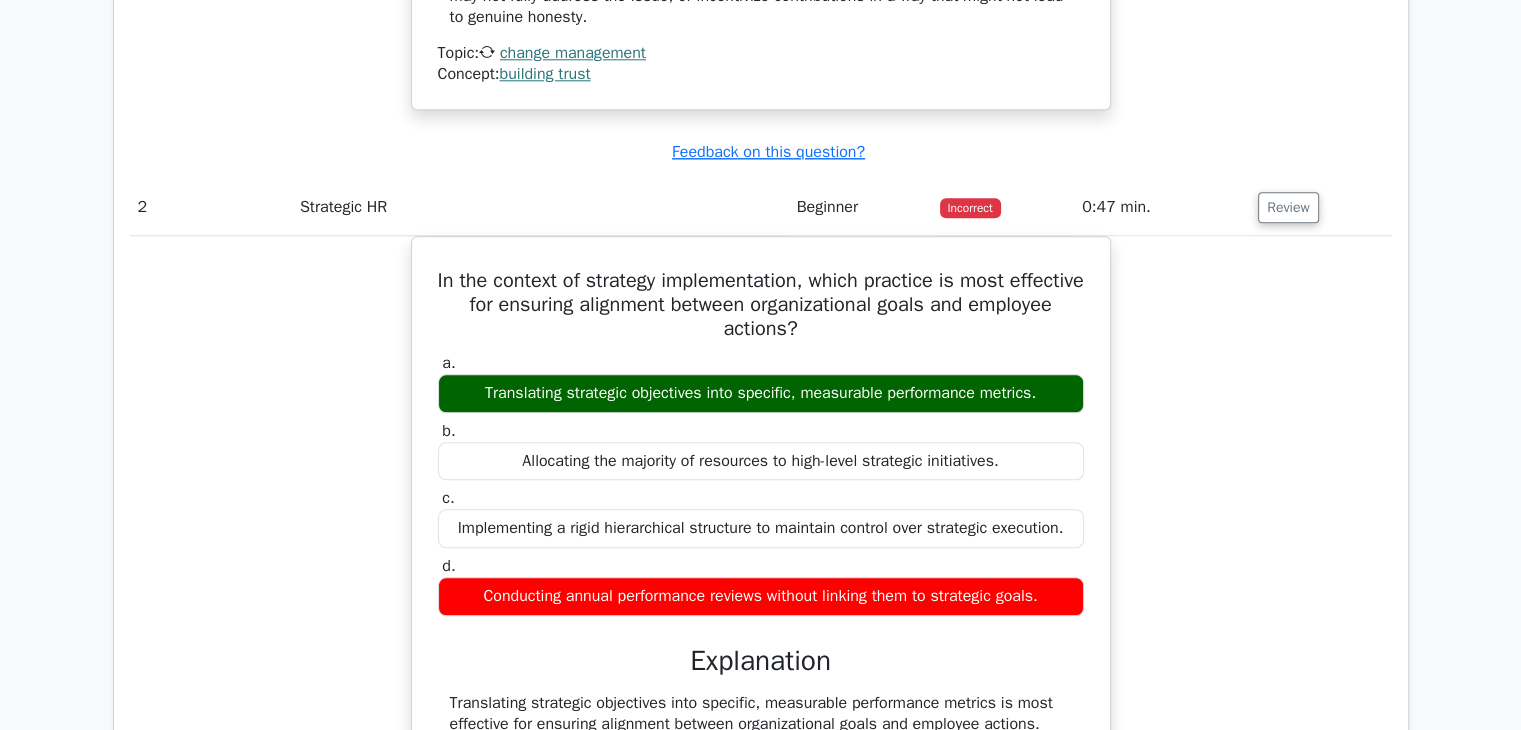 click on "In the context of strategy implementation, which practice is most effective for ensuring alignment between organizational goals and employee actions?
a.
Translating strategic objectives into specific, measurable performance metrics.
b.
c. d." at bounding box center [761, 601] 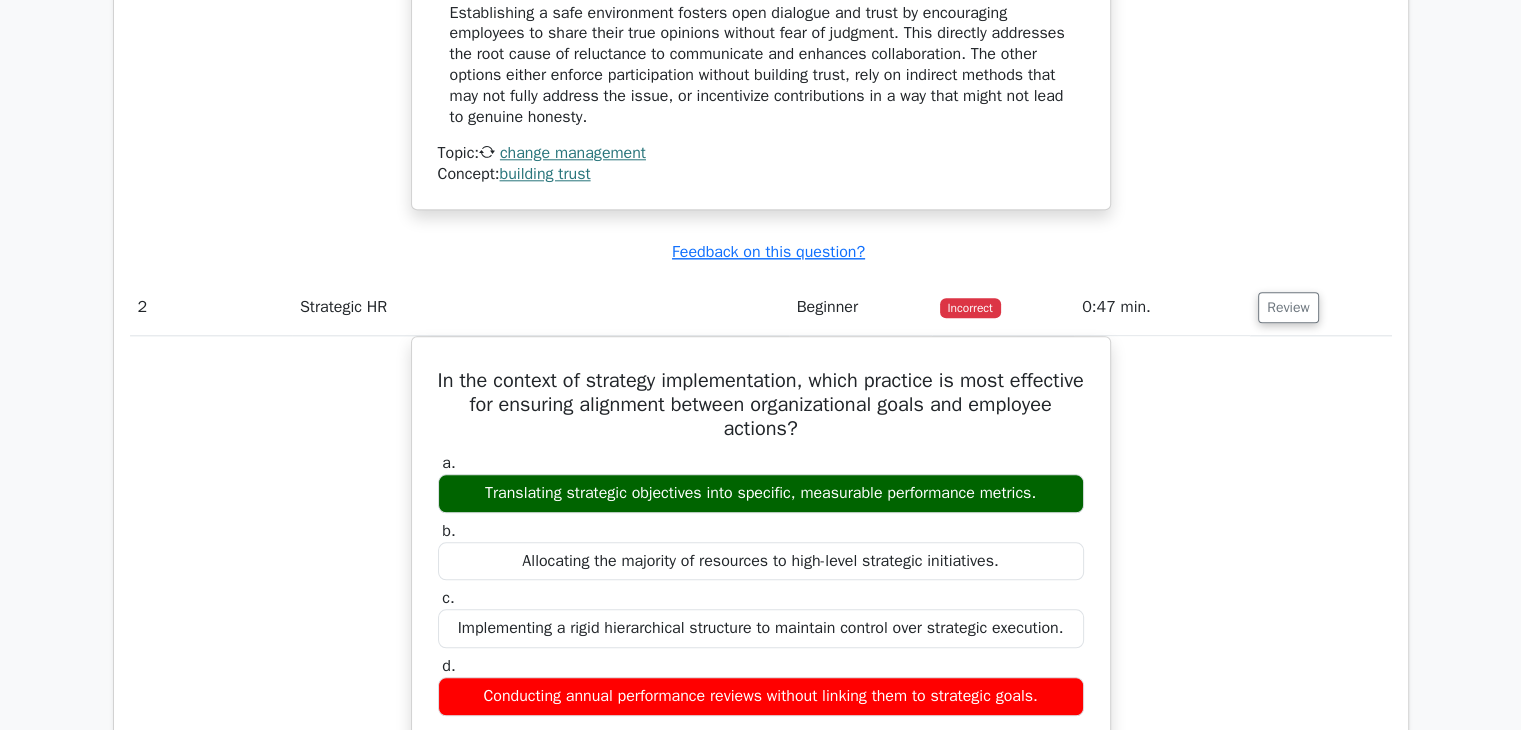 scroll, scrollTop: 2000, scrollLeft: 0, axis: vertical 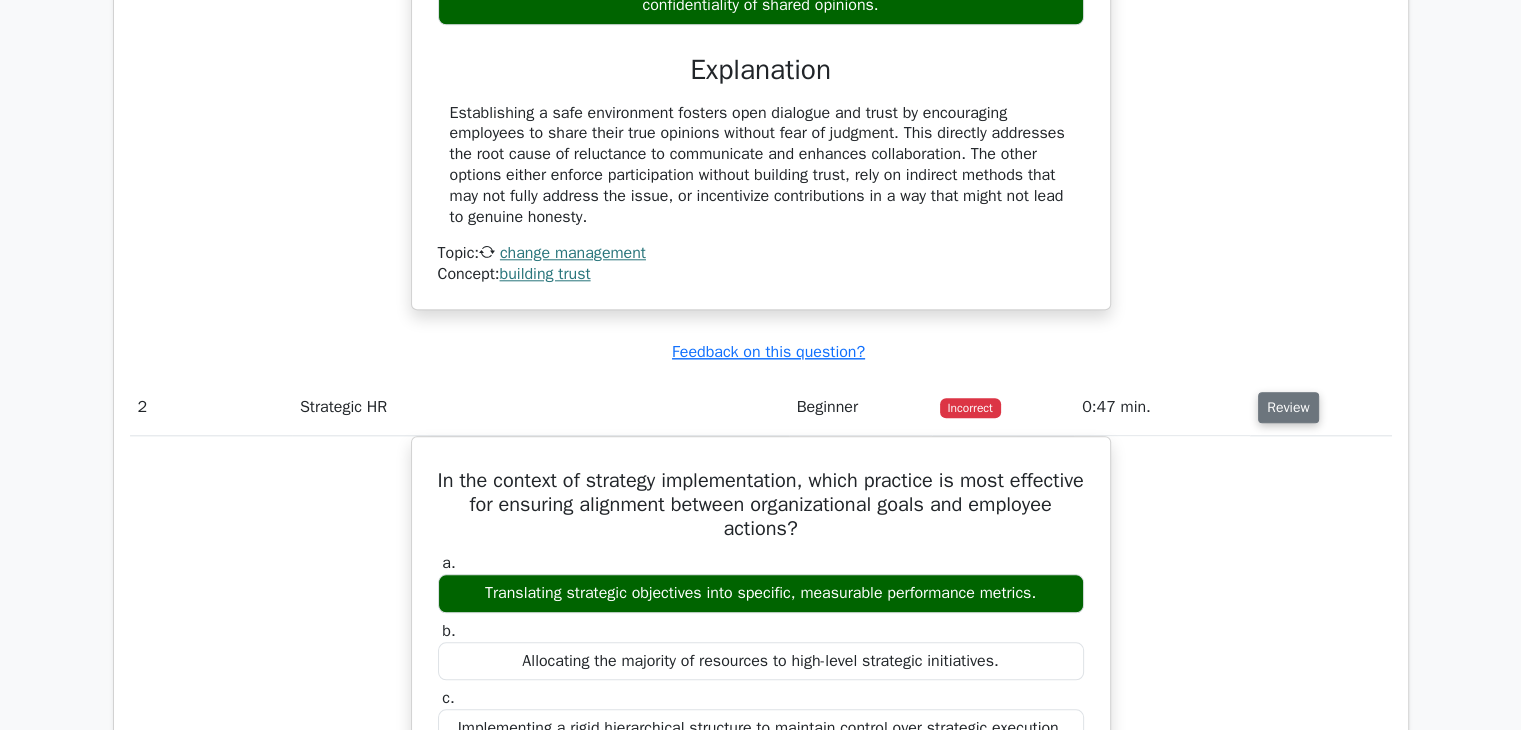 click on "Review" at bounding box center [1288, 407] 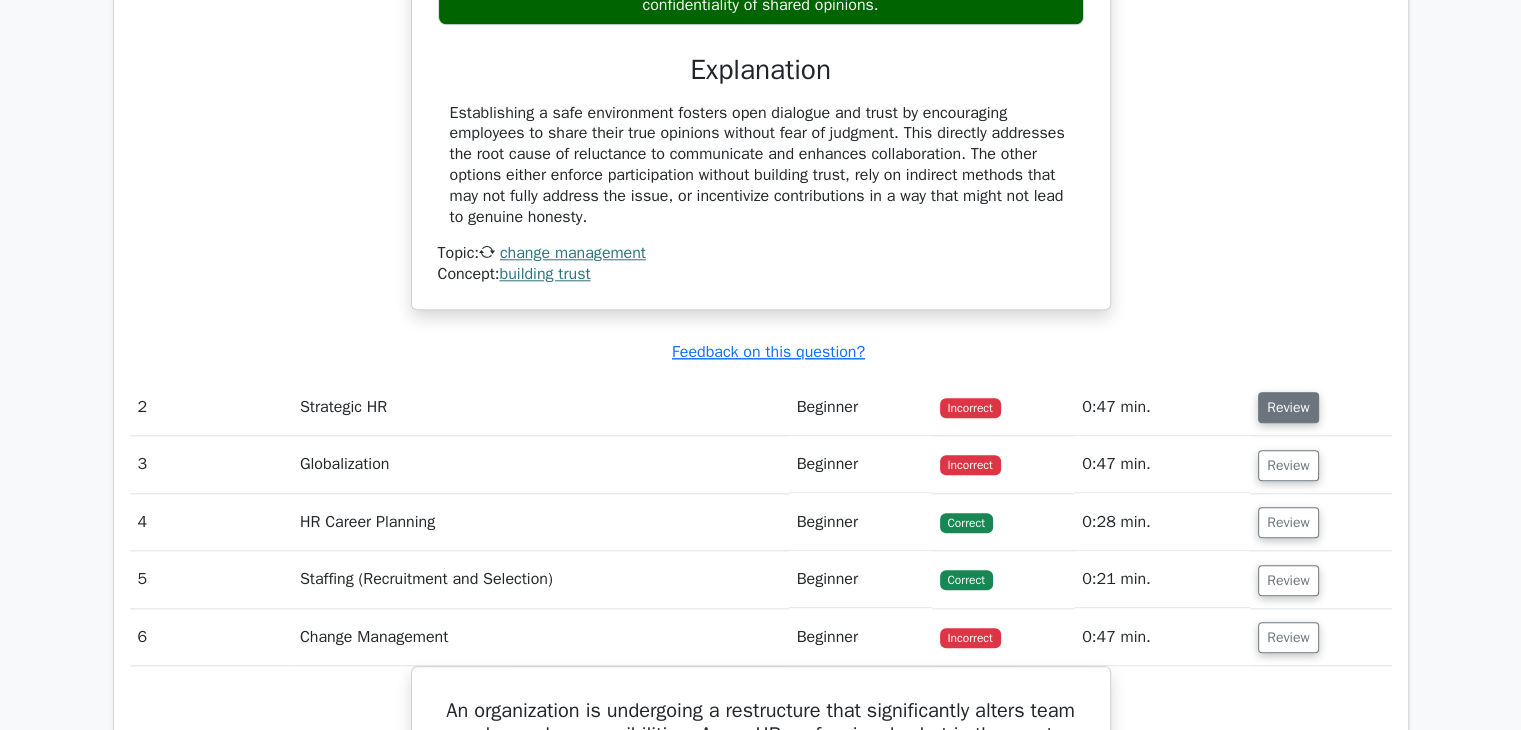 click on "Review" at bounding box center [1288, 407] 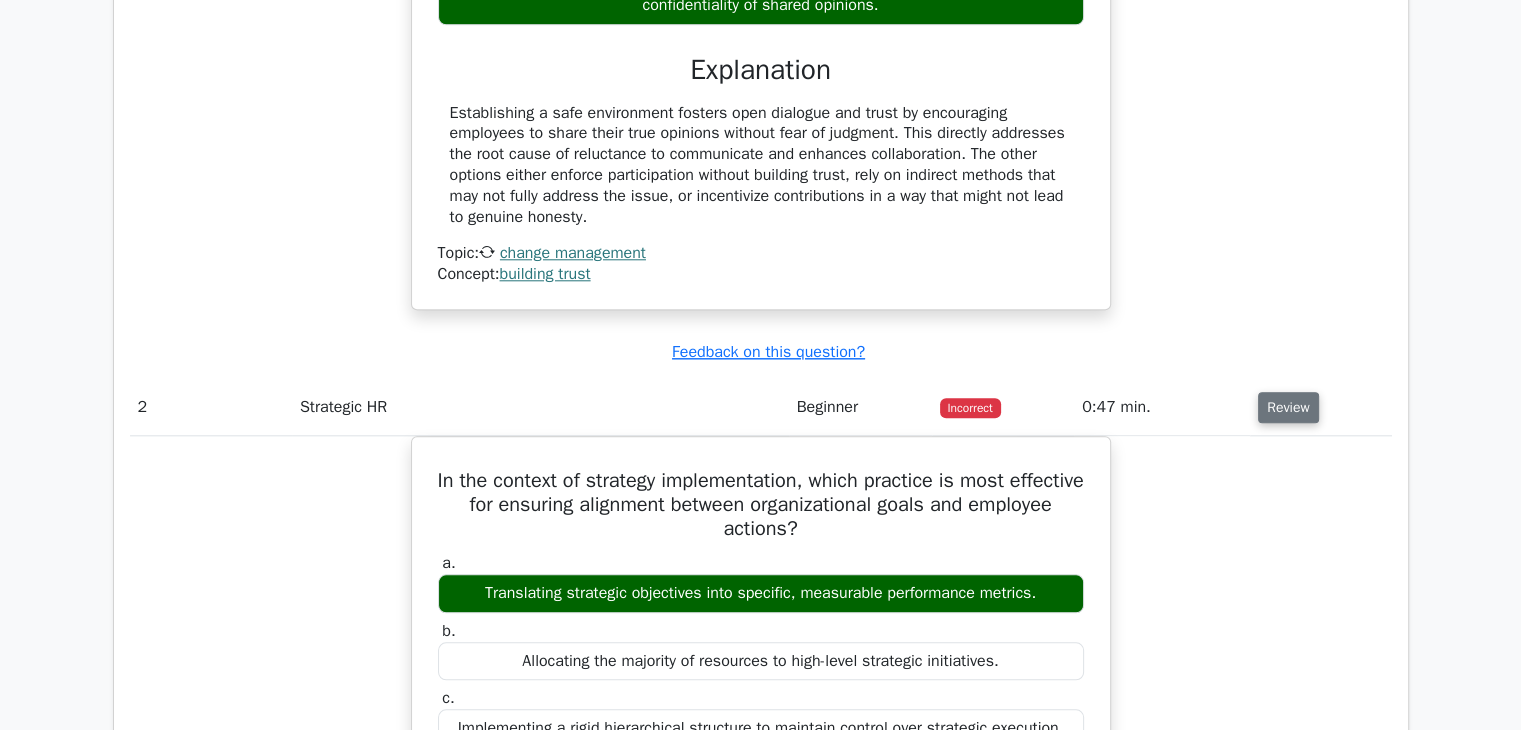 click on "Review" at bounding box center (1288, 407) 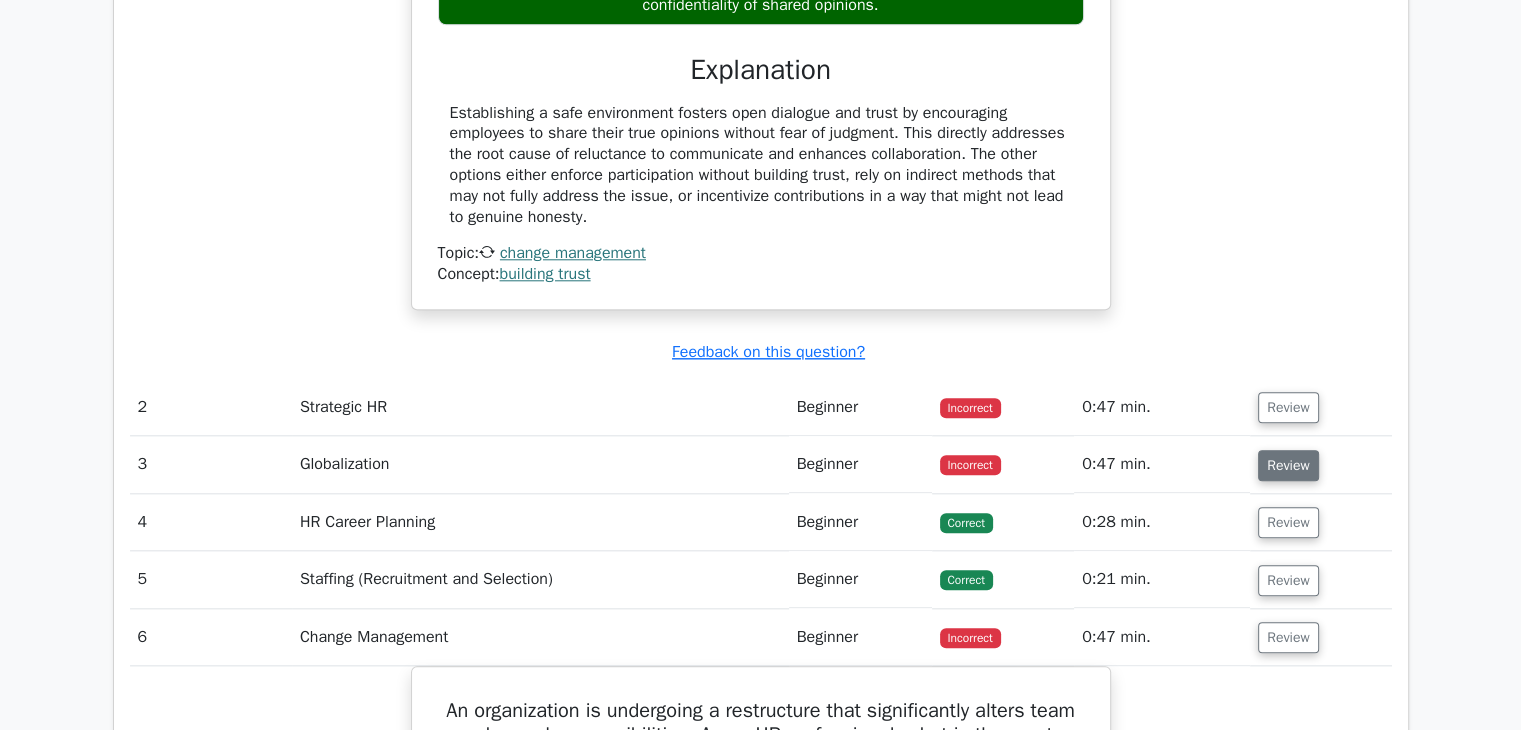 click on "Review" at bounding box center [1288, 465] 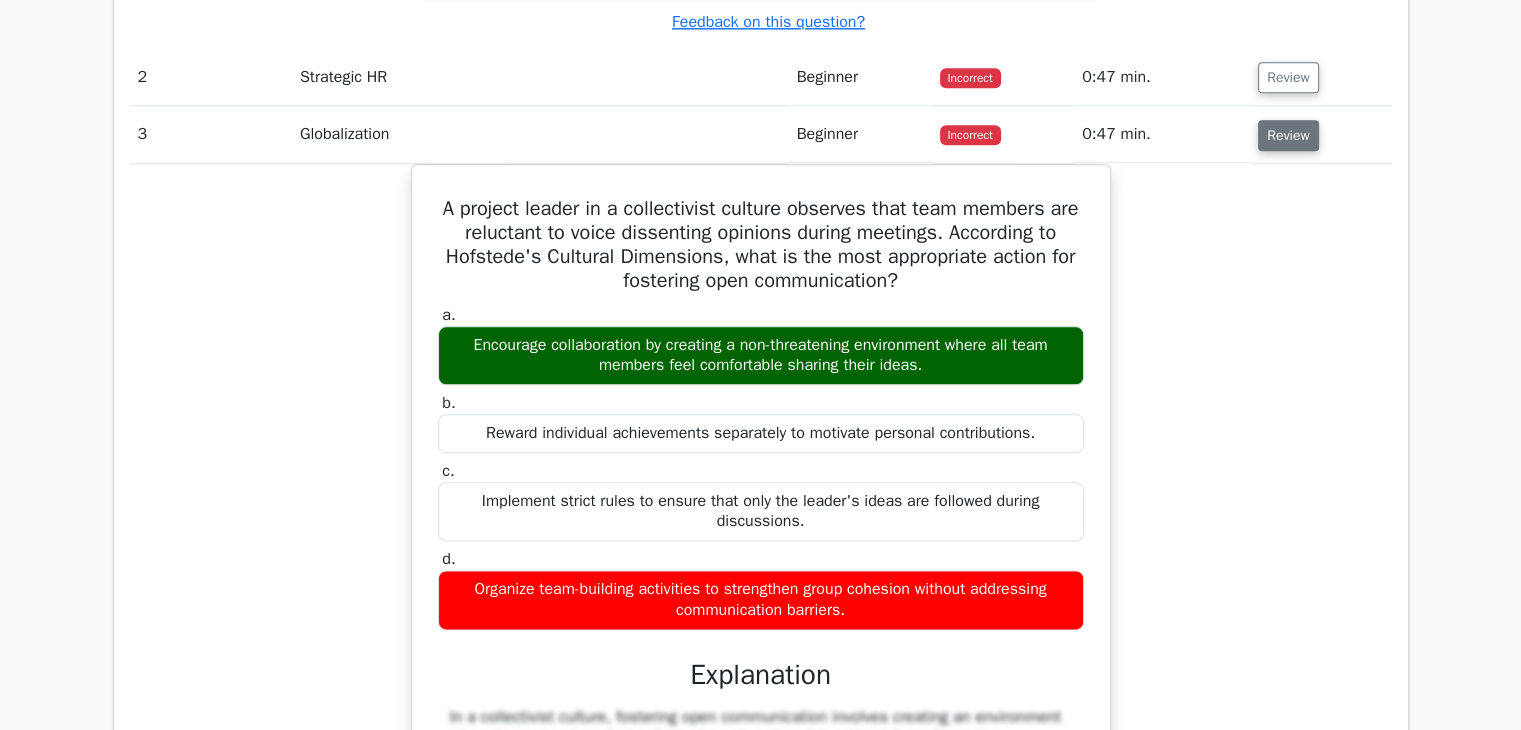 scroll, scrollTop: 2100, scrollLeft: 0, axis: vertical 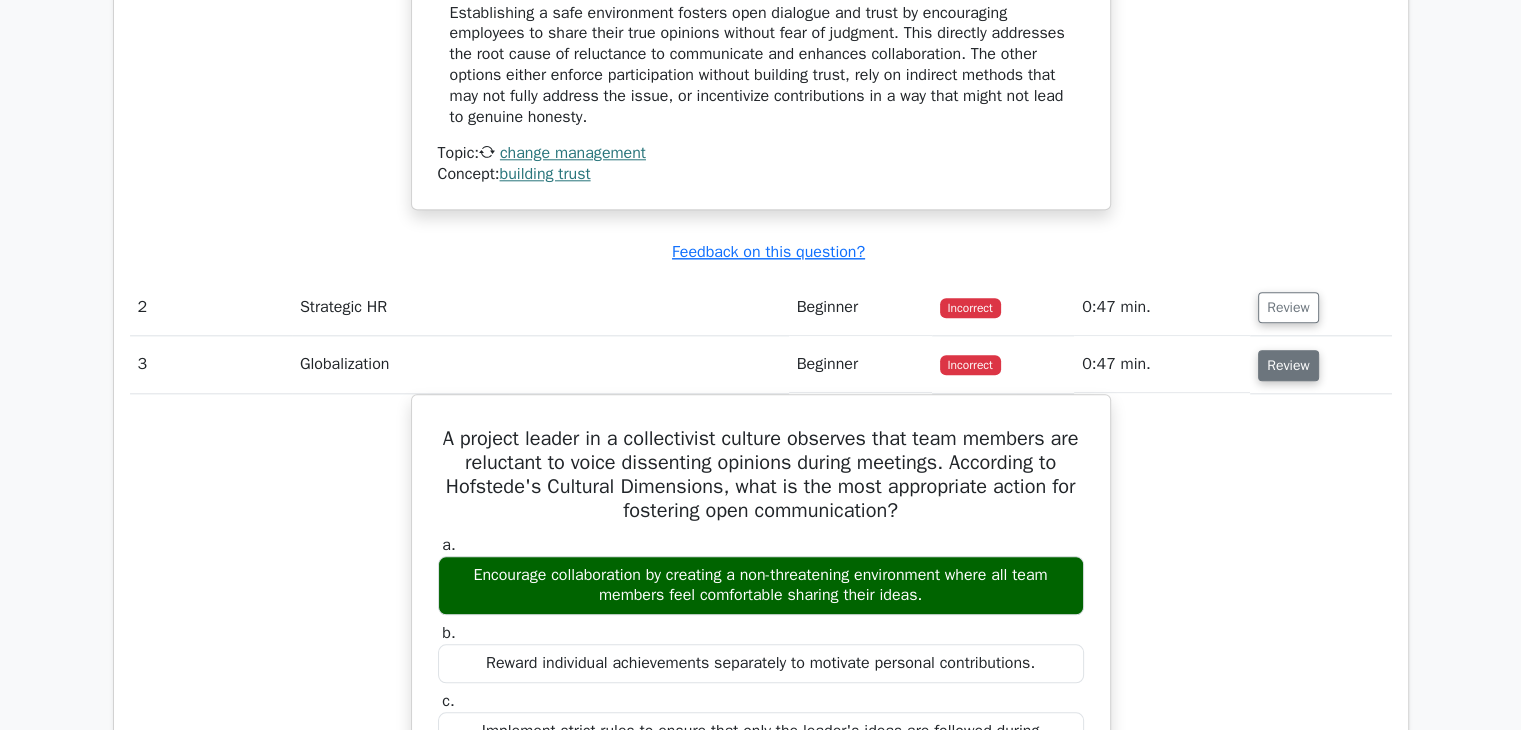click on "Review" at bounding box center (1288, 365) 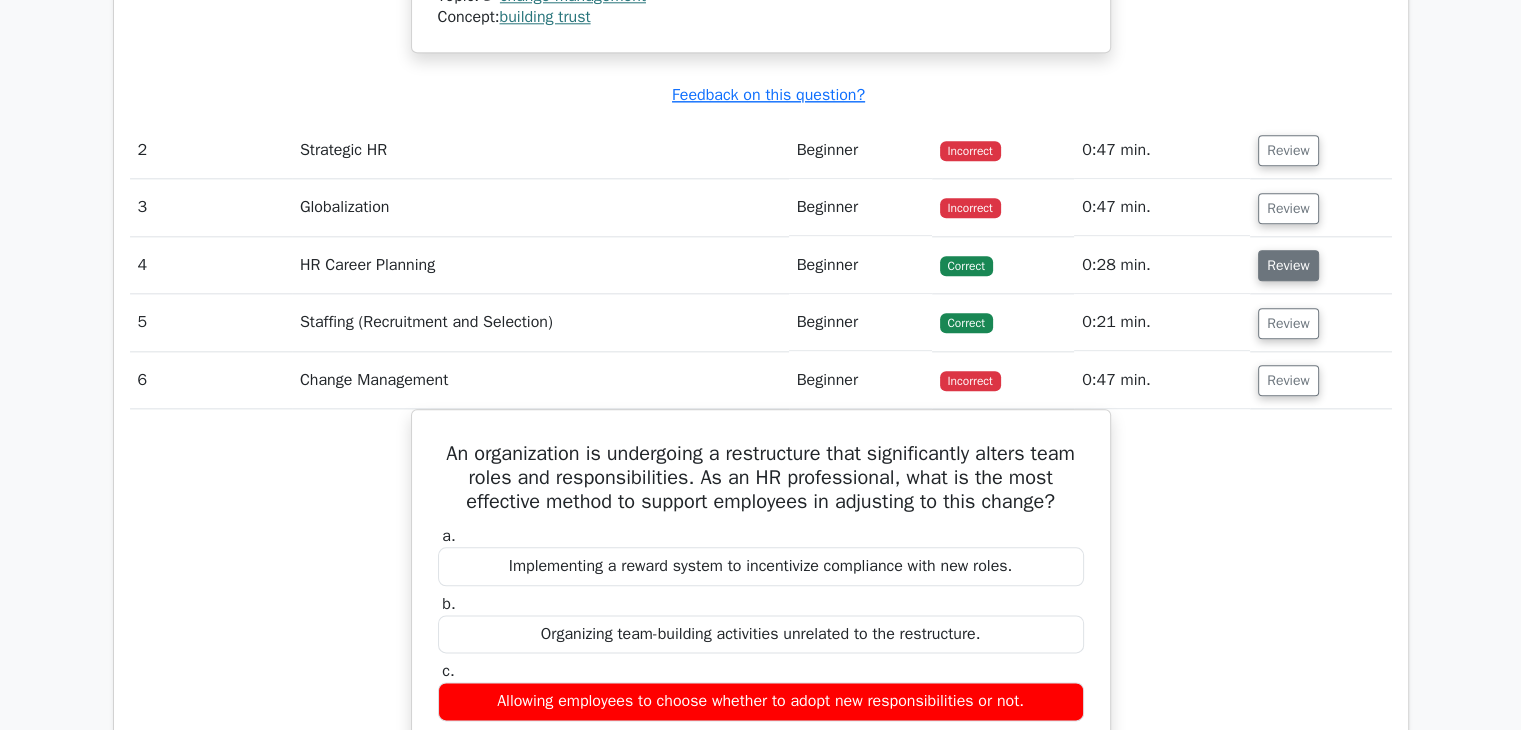 scroll, scrollTop: 2300, scrollLeft: 0, axis: vertical 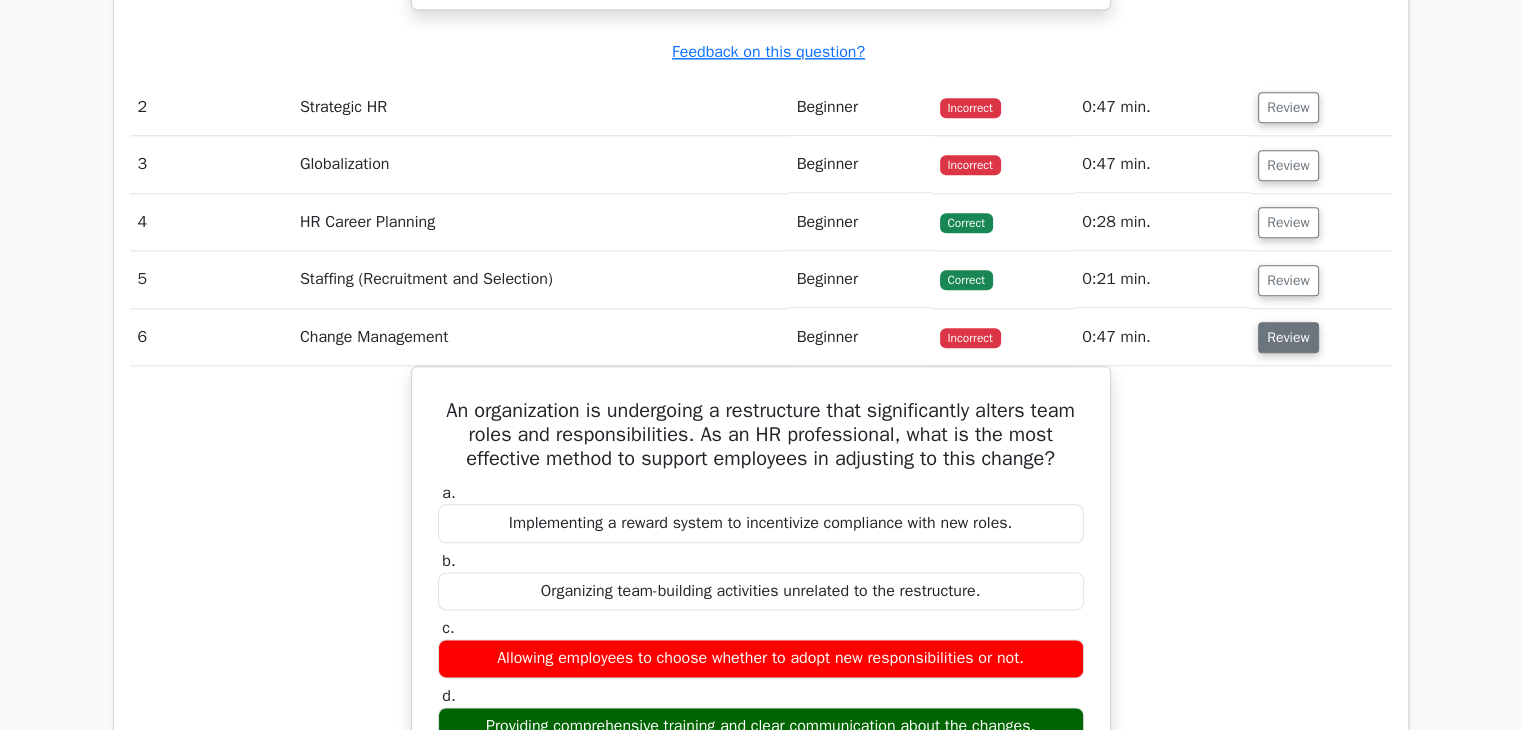 click on "Review" at bounding box center (1288, 337) 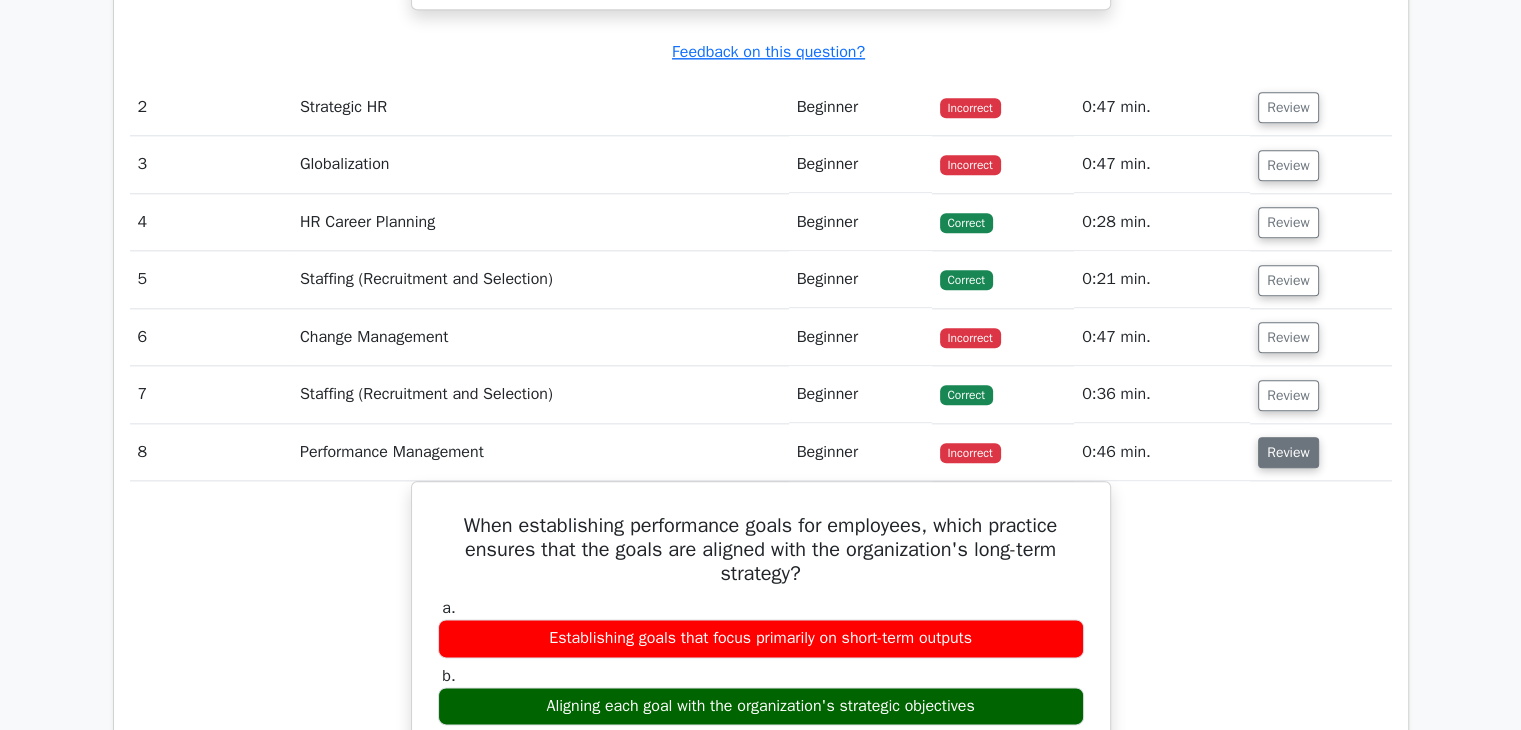 click on "Review" at bounding box center (1288, 452) 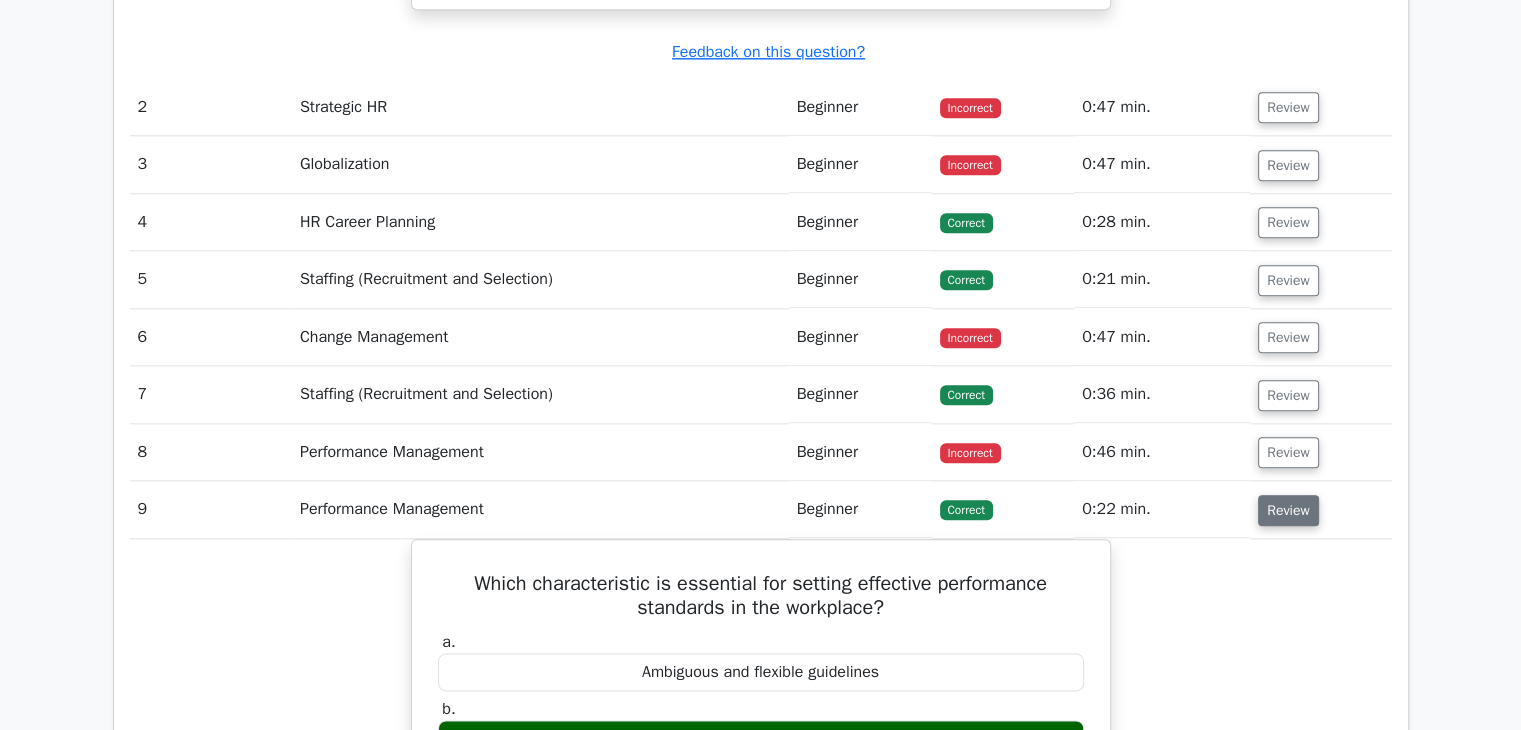 click on "Review" at bounding box center [1288, 510] 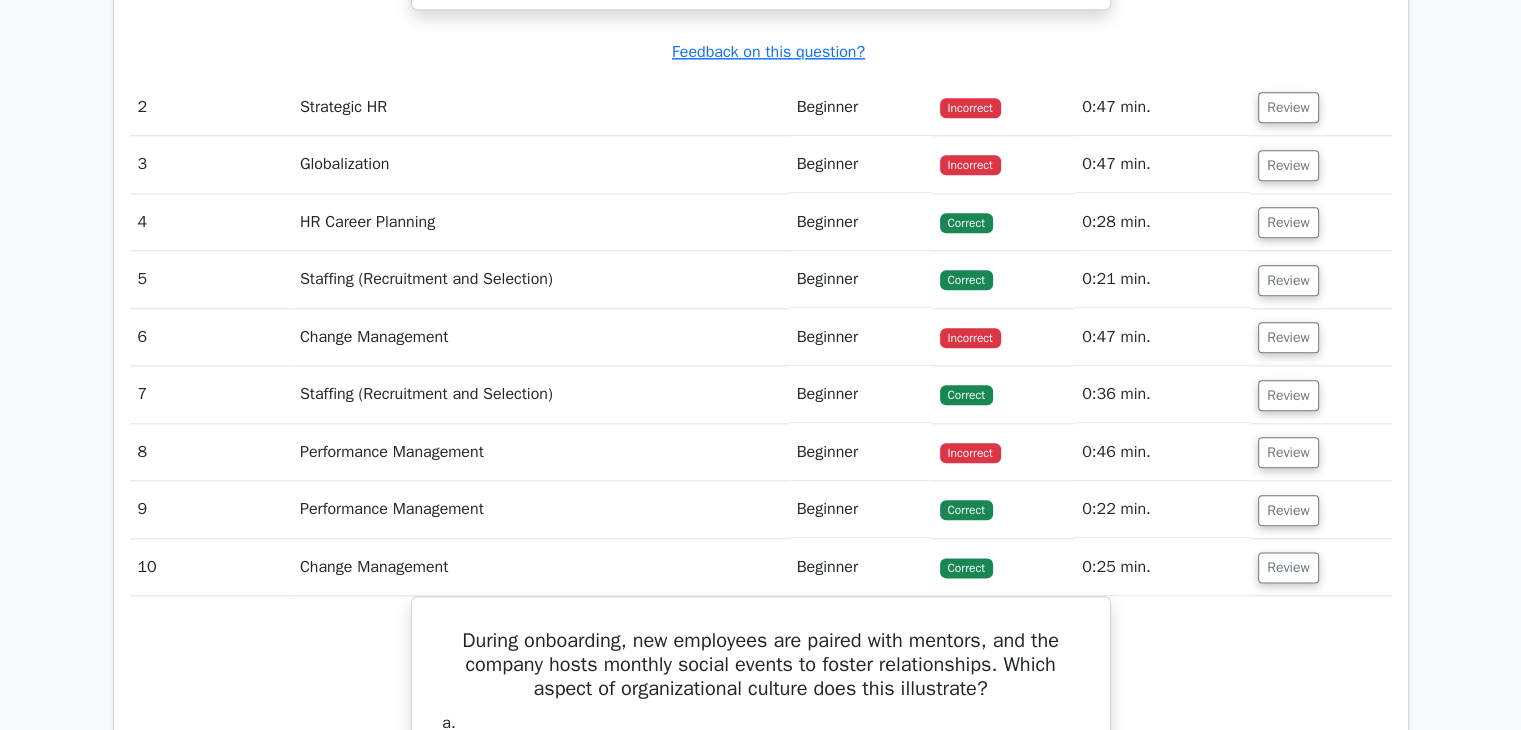 click on "As an HR manager, you notice that employees are reluctant to share their true opinions during team meetings, which is hindering trust and collaboration. What is the most effective approach to encourage honest communication and build trust within the team?
a.
Provide regular anonymous surveys to collect employee feedback.
b. c. d." at bounding box center [761, -311] 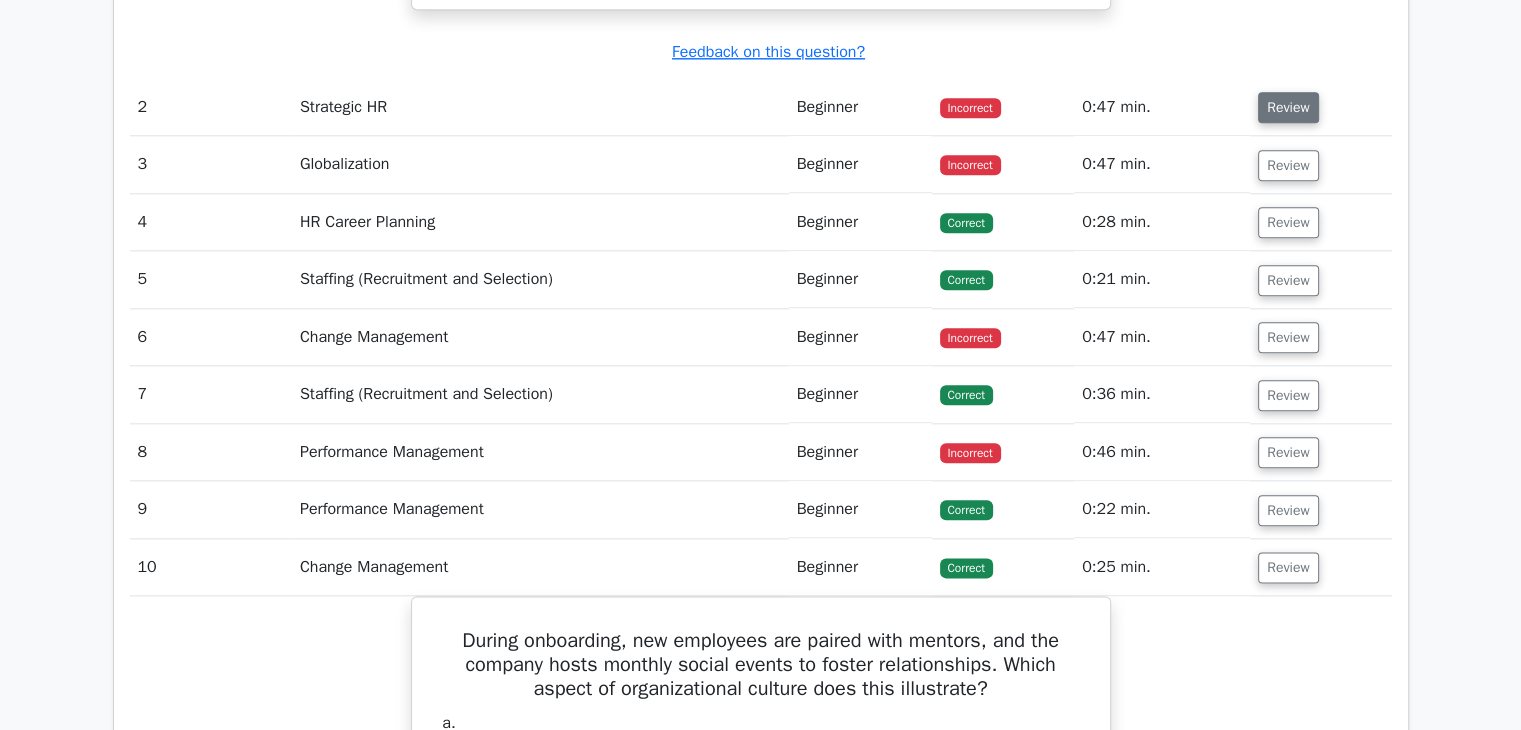 click on "Review" at bounding box center (1288, 107) 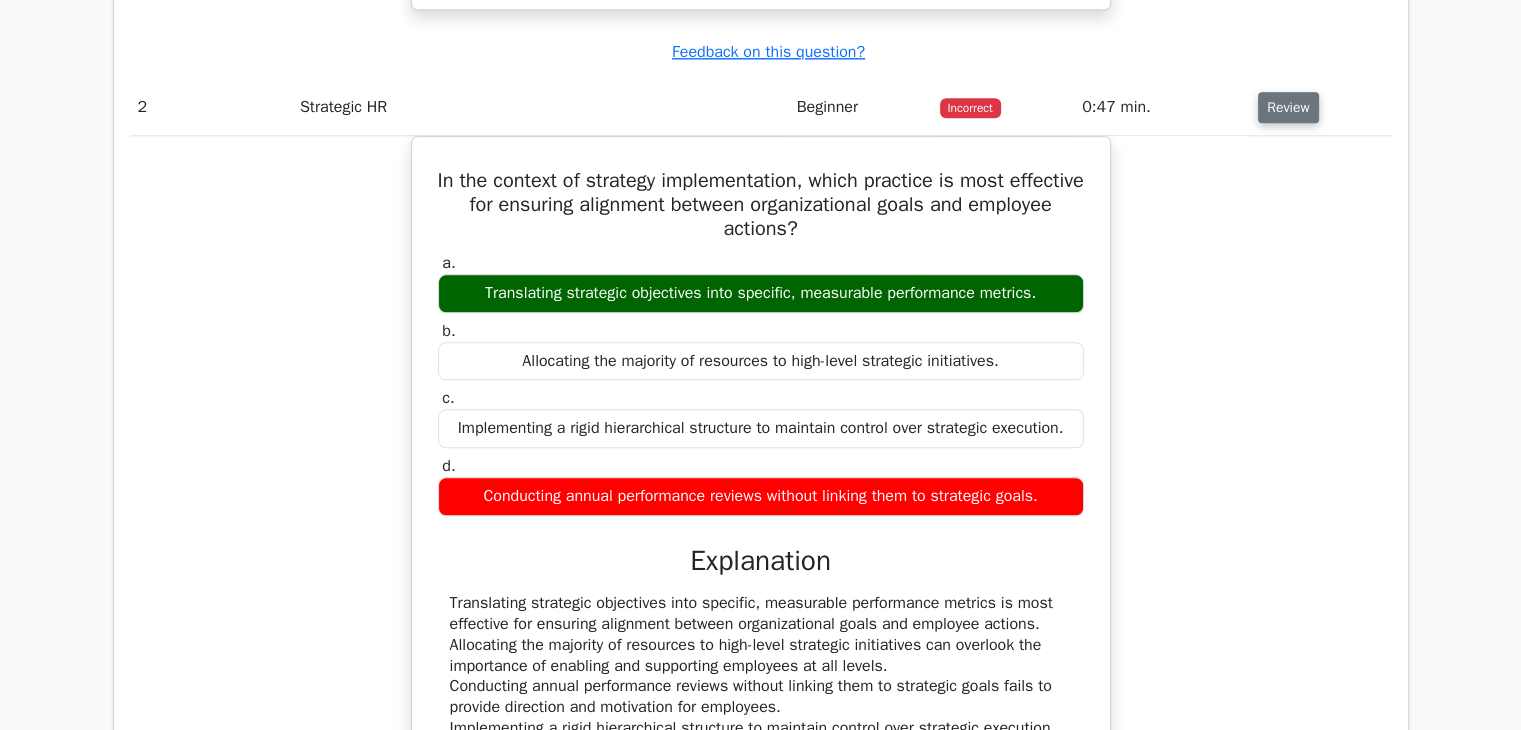 click on "Review" at bounding box center (1288, 107) 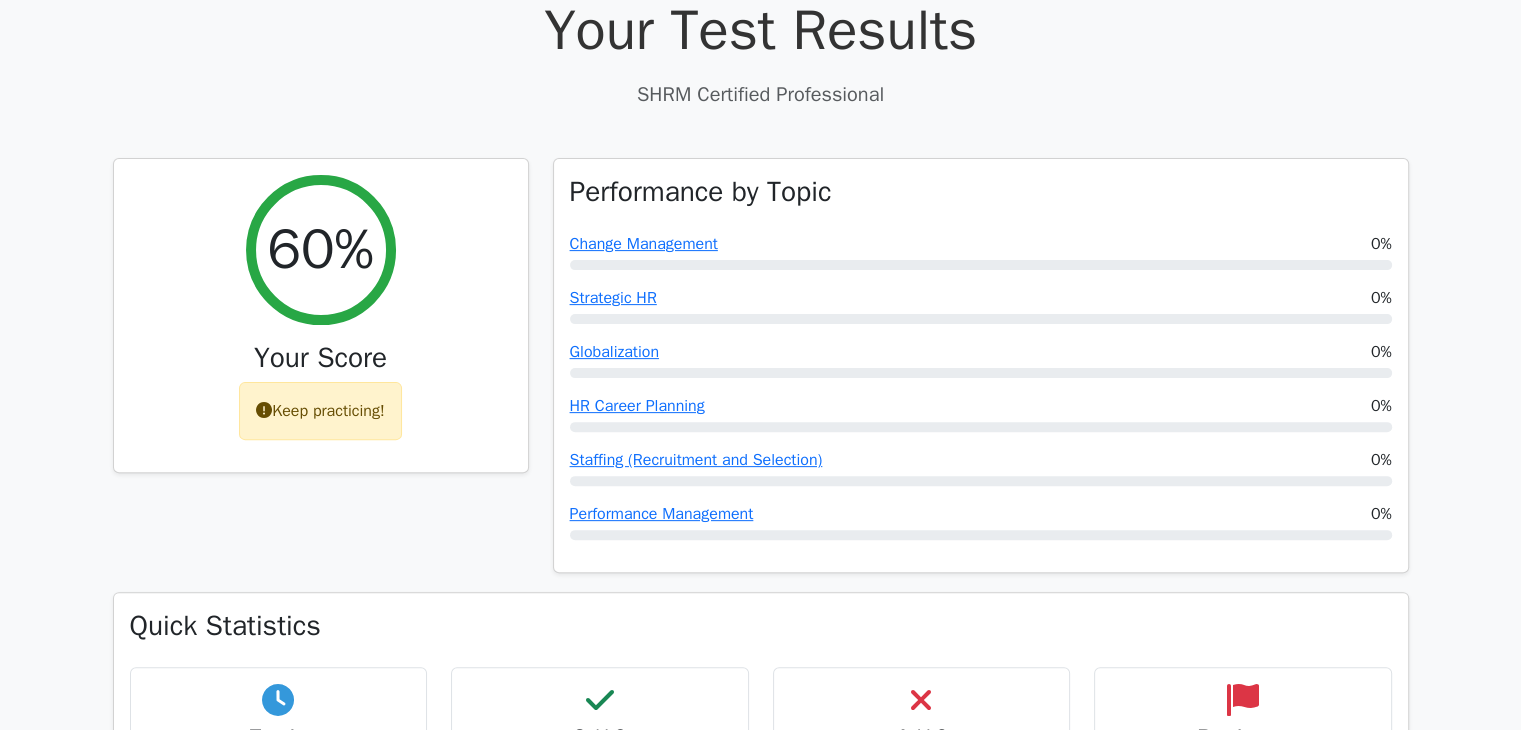 scroll, scrollTop: 500, scrollLeft: 0, axis: vertical 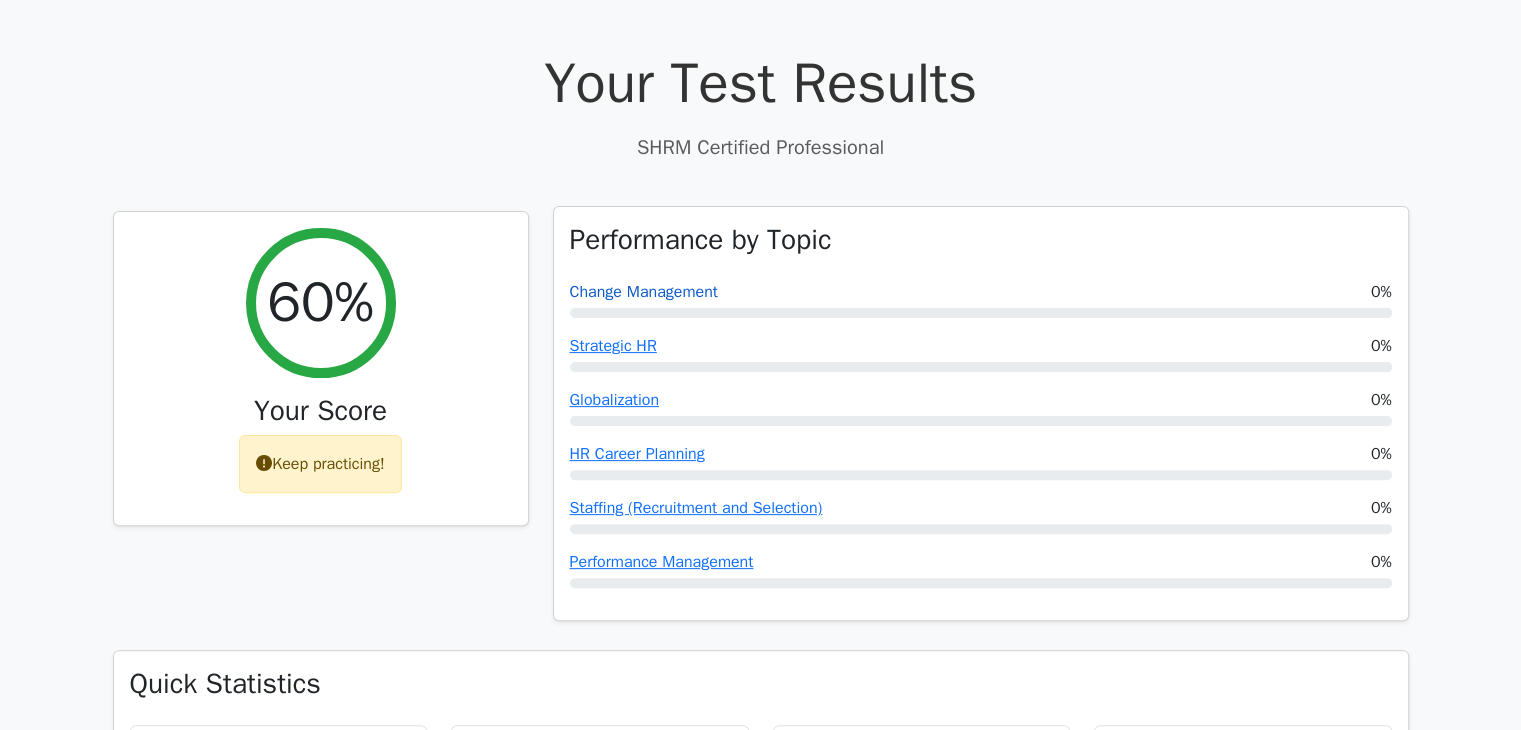 click on "Change Management" at bounding box center (644, 292) 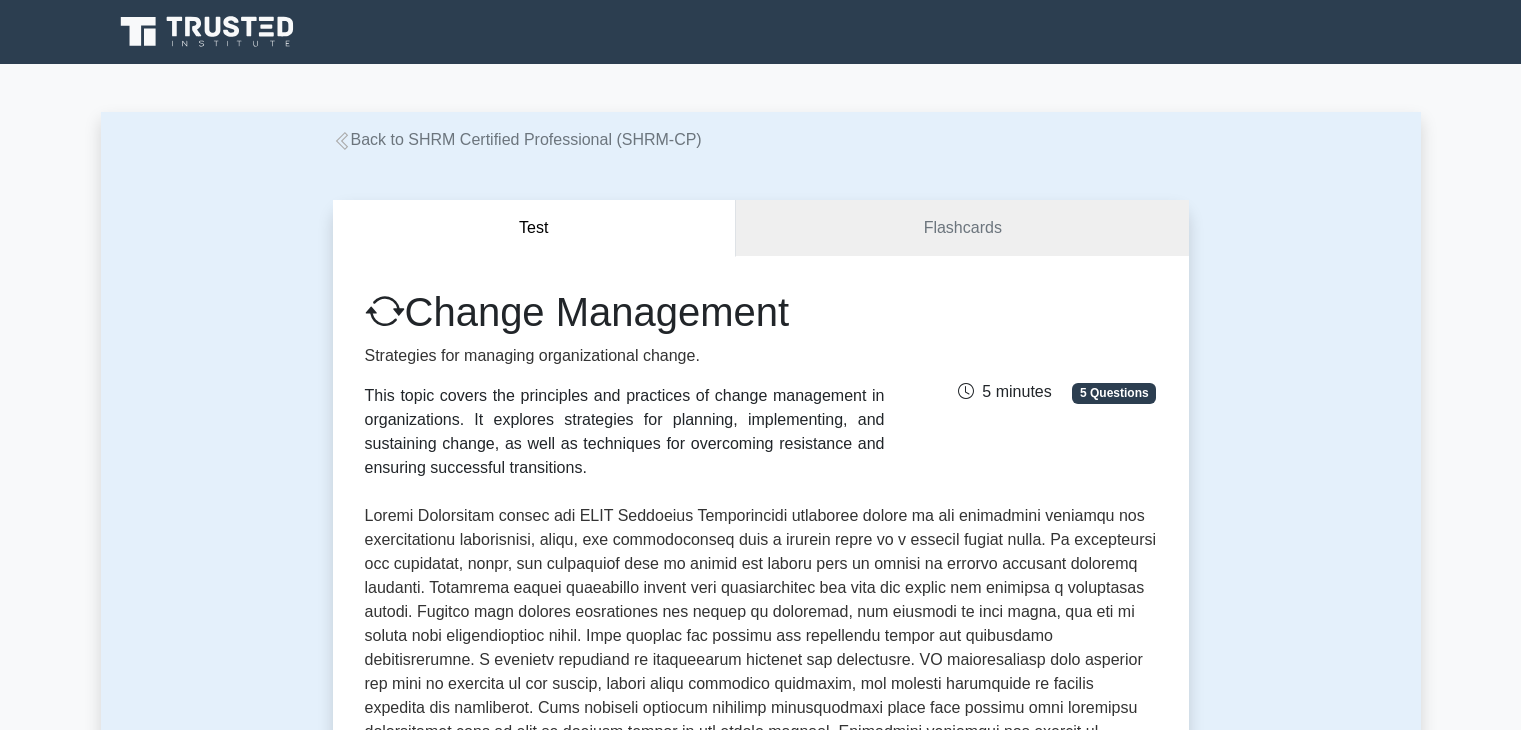 scroll, scrollTop: 0, scrollLeft: 0, axis: both 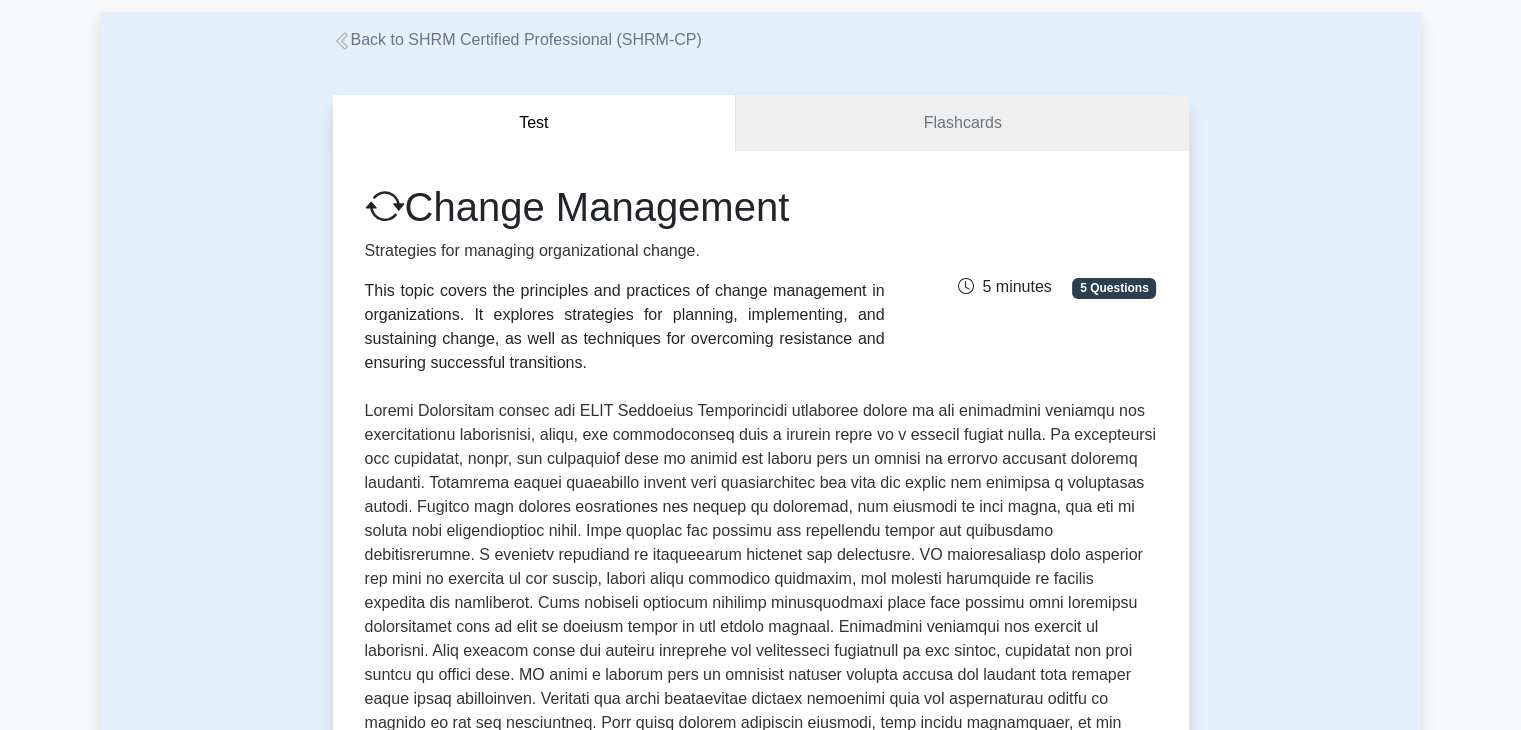 click on "5 Questions" at bounding box center (1114, 288) 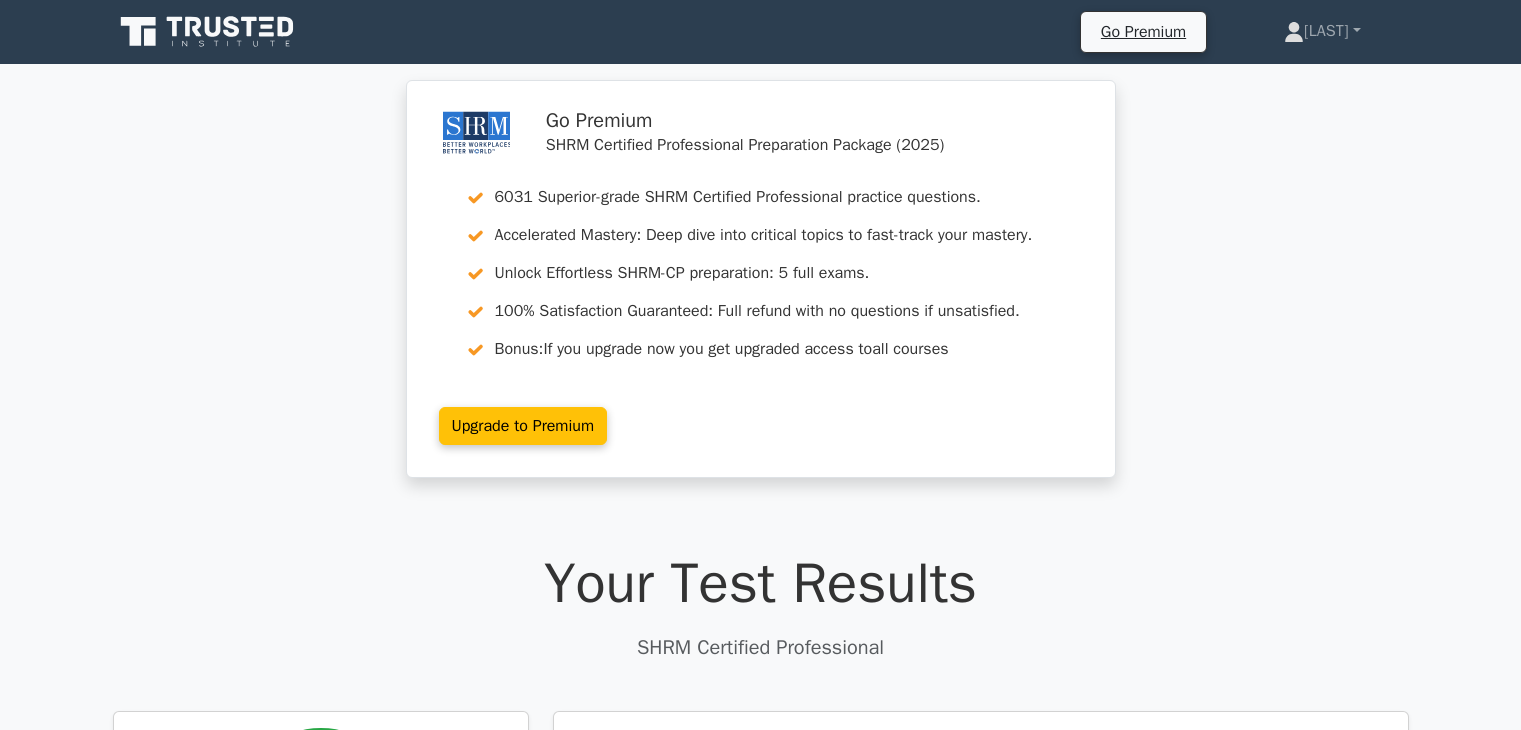 scroll, scrollTop: 500, scrollLeft: 0, axis: vertical 